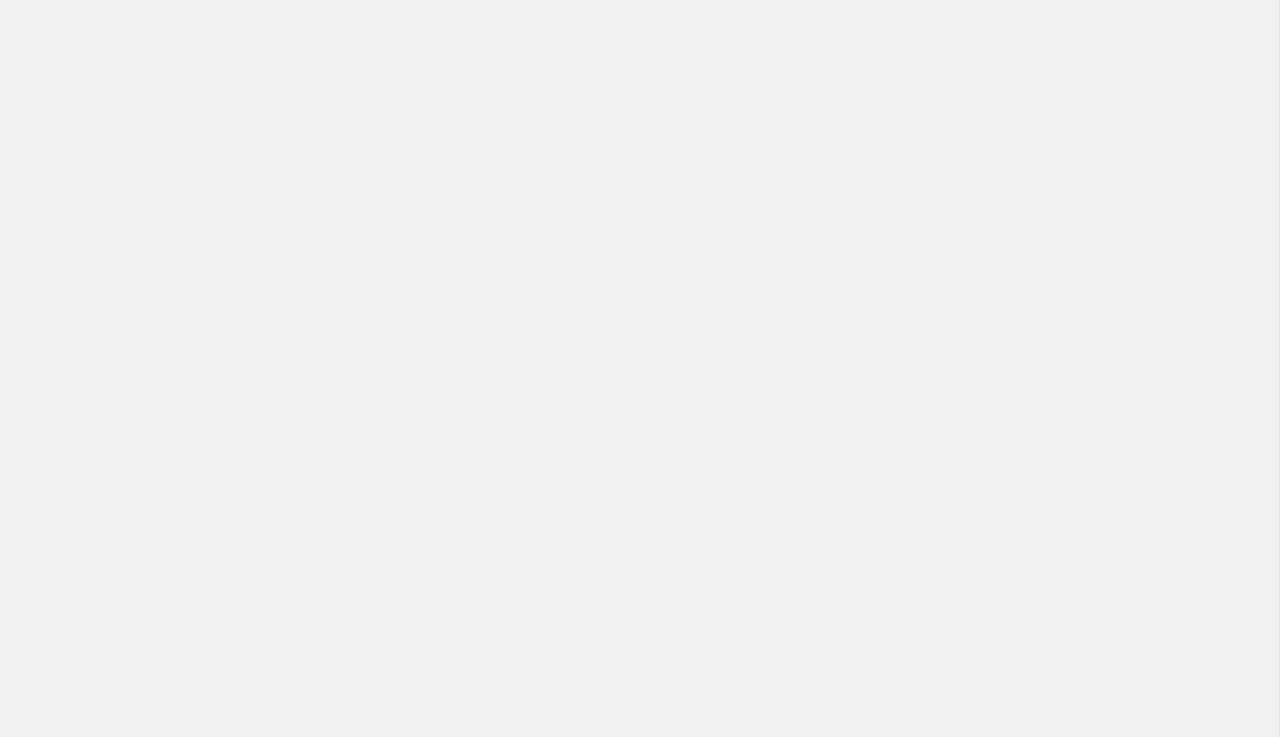 scroll, scrollTop: 0, scrollLeft: 0, axis: both 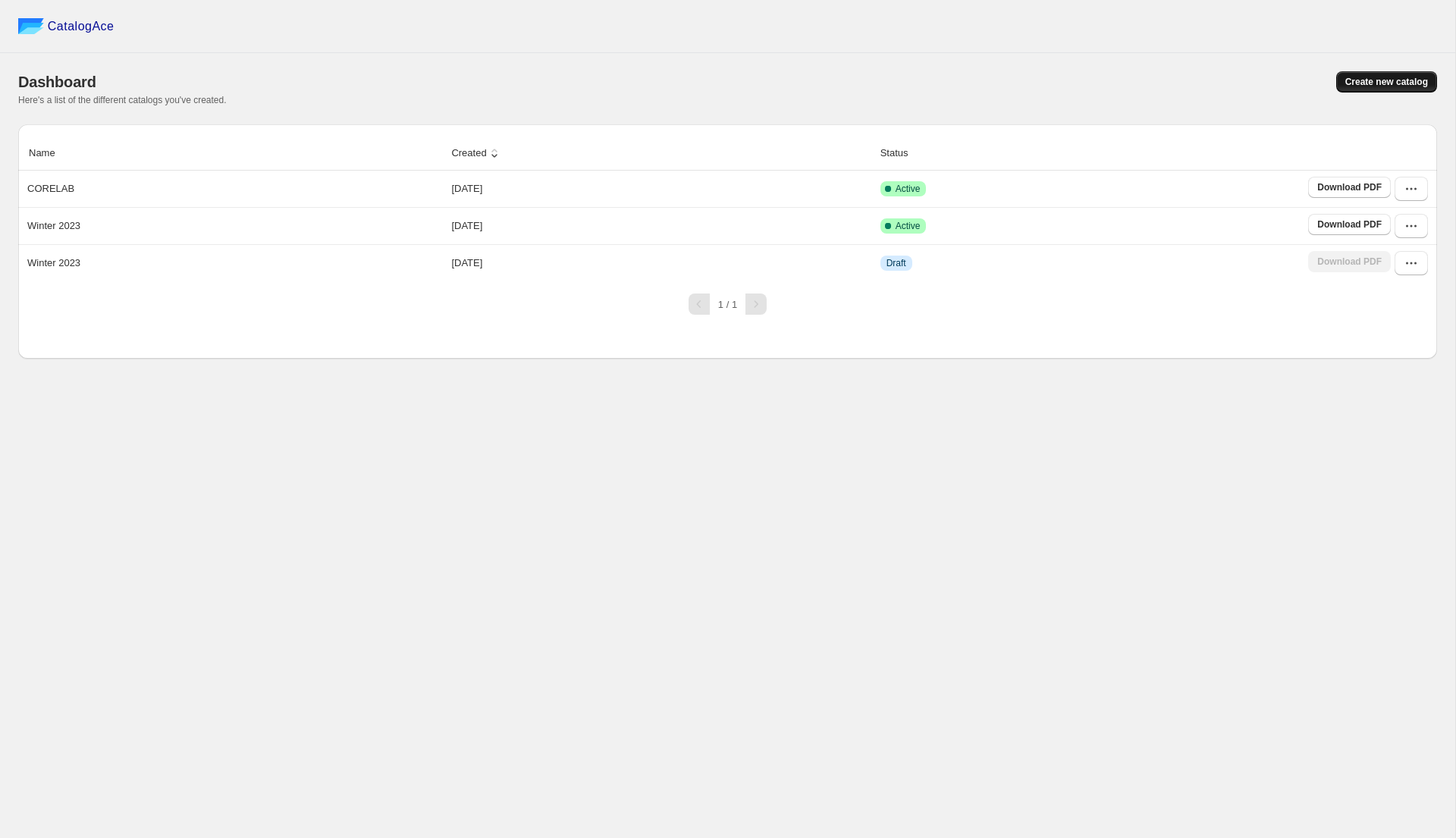 click on "Create new catalog" at bounding box center (1386, 82) 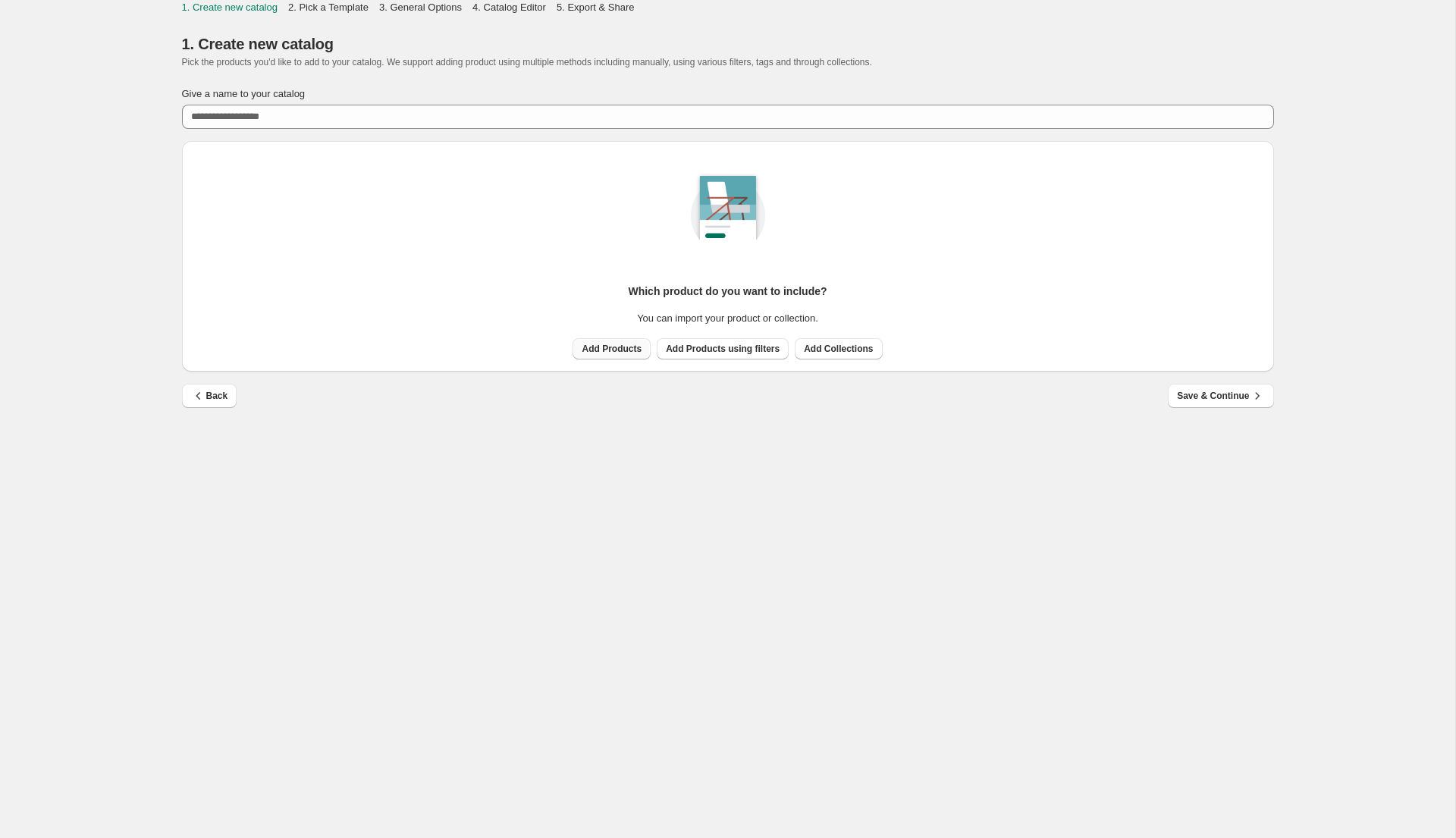 click on "Add Products" at bounding box center [611, 349] 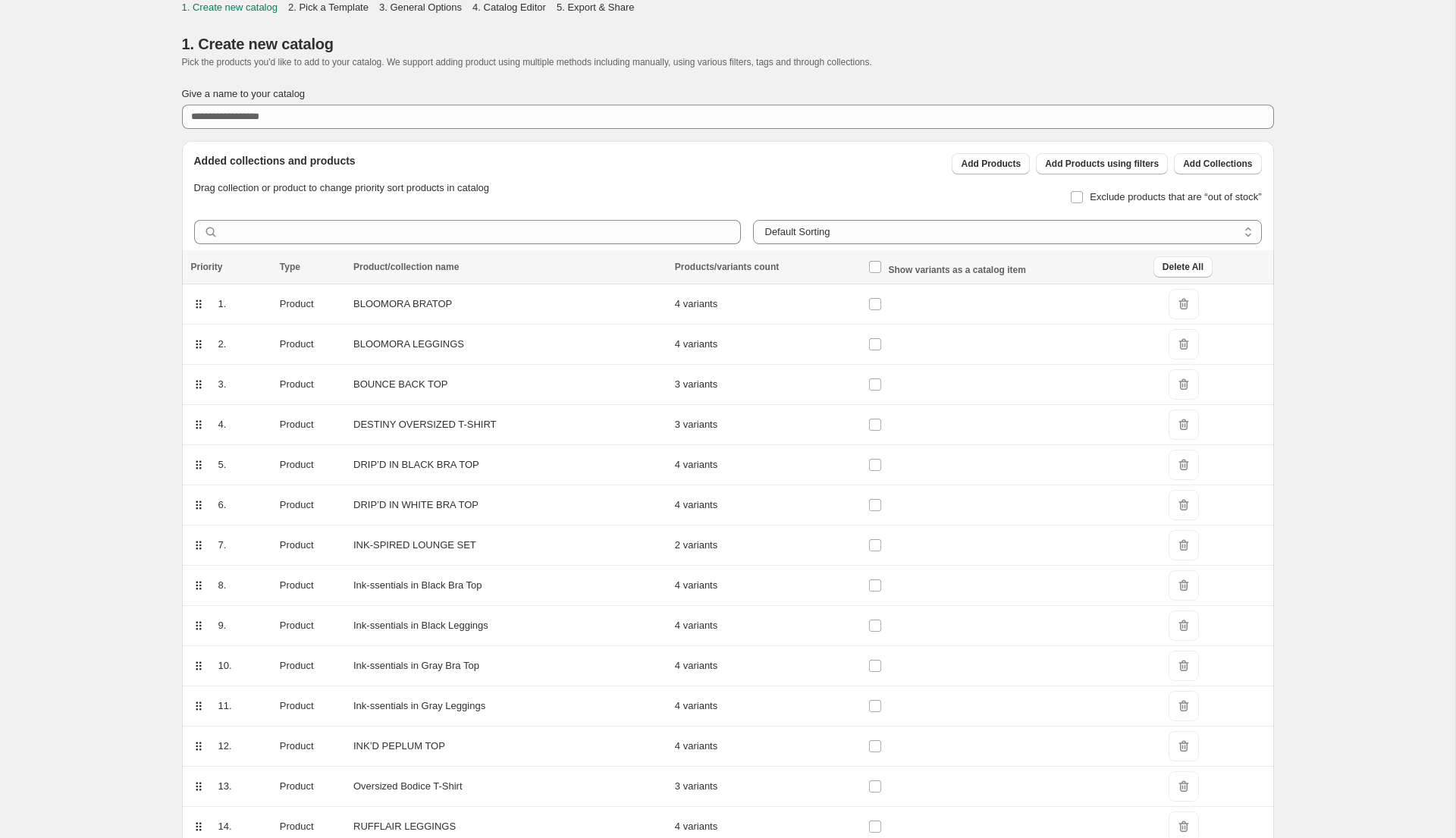 scroll, scrollTop: 421, scrollLeft: 0, axis: vertical 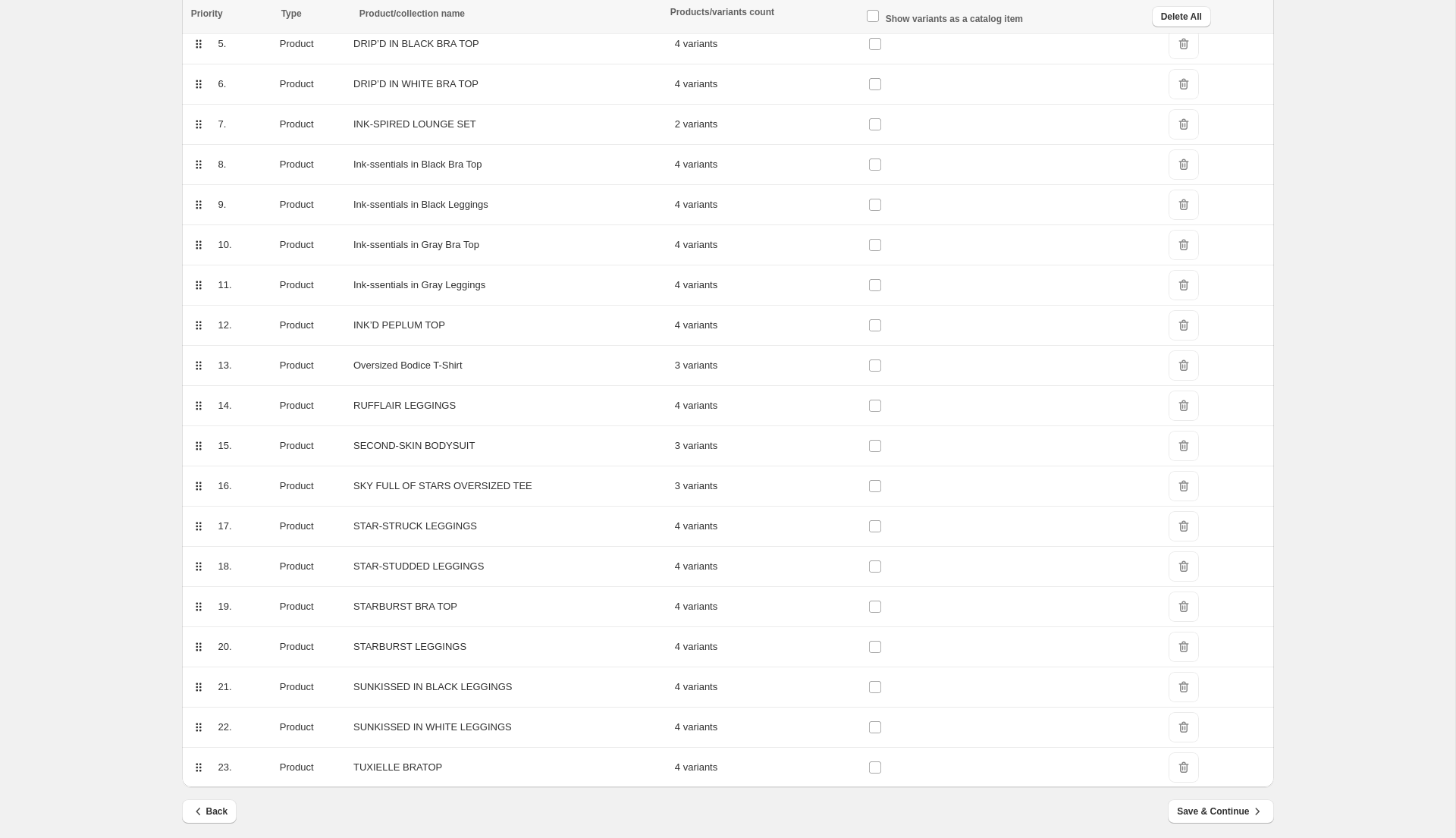 drag, startPoint x: 1216, startPoint y: 812, endPoint x: 1440, endPoint y: 465, distance: 413.01937 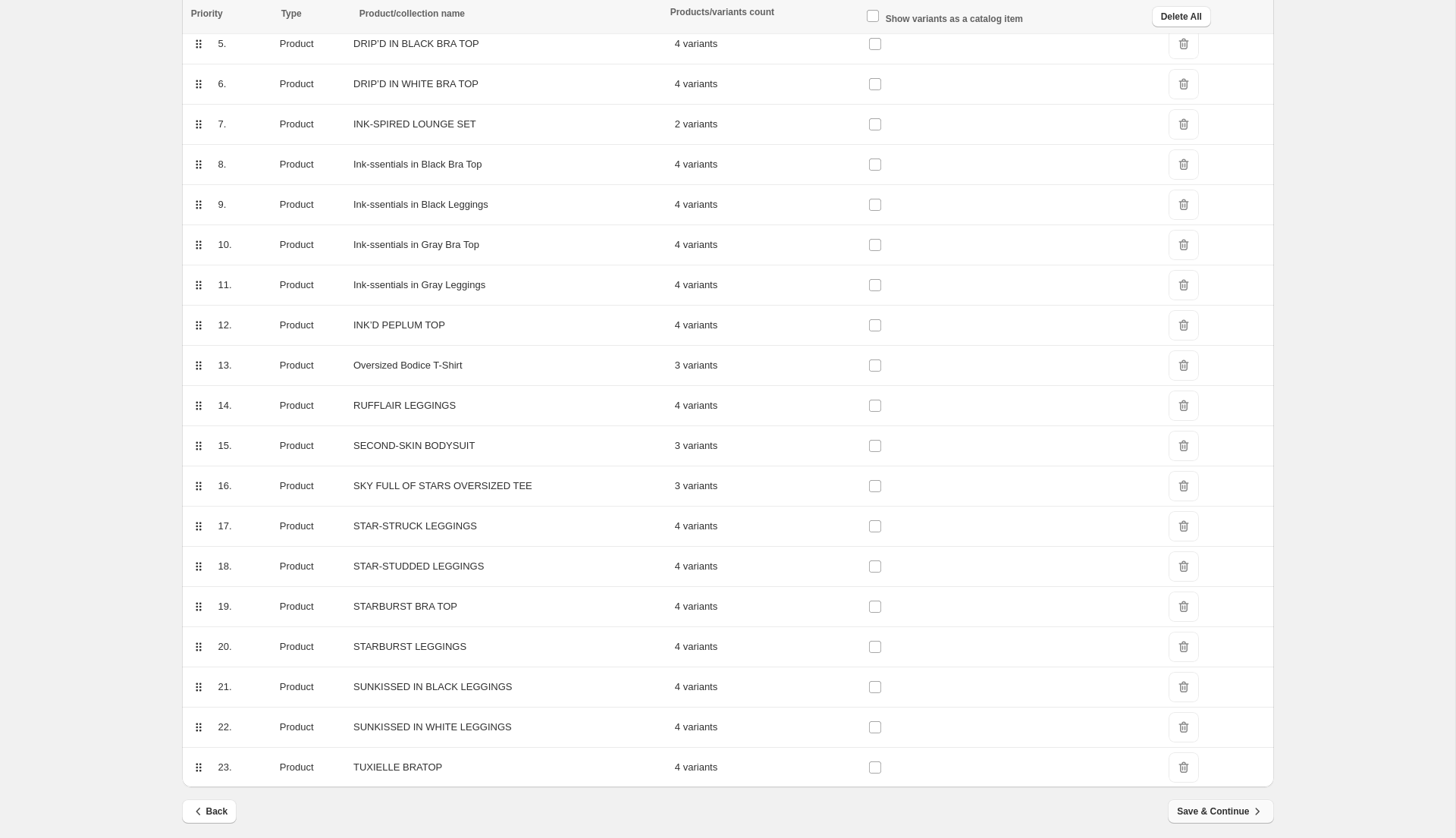 click on "Save & Continue" at bounding box center [1220, 811] 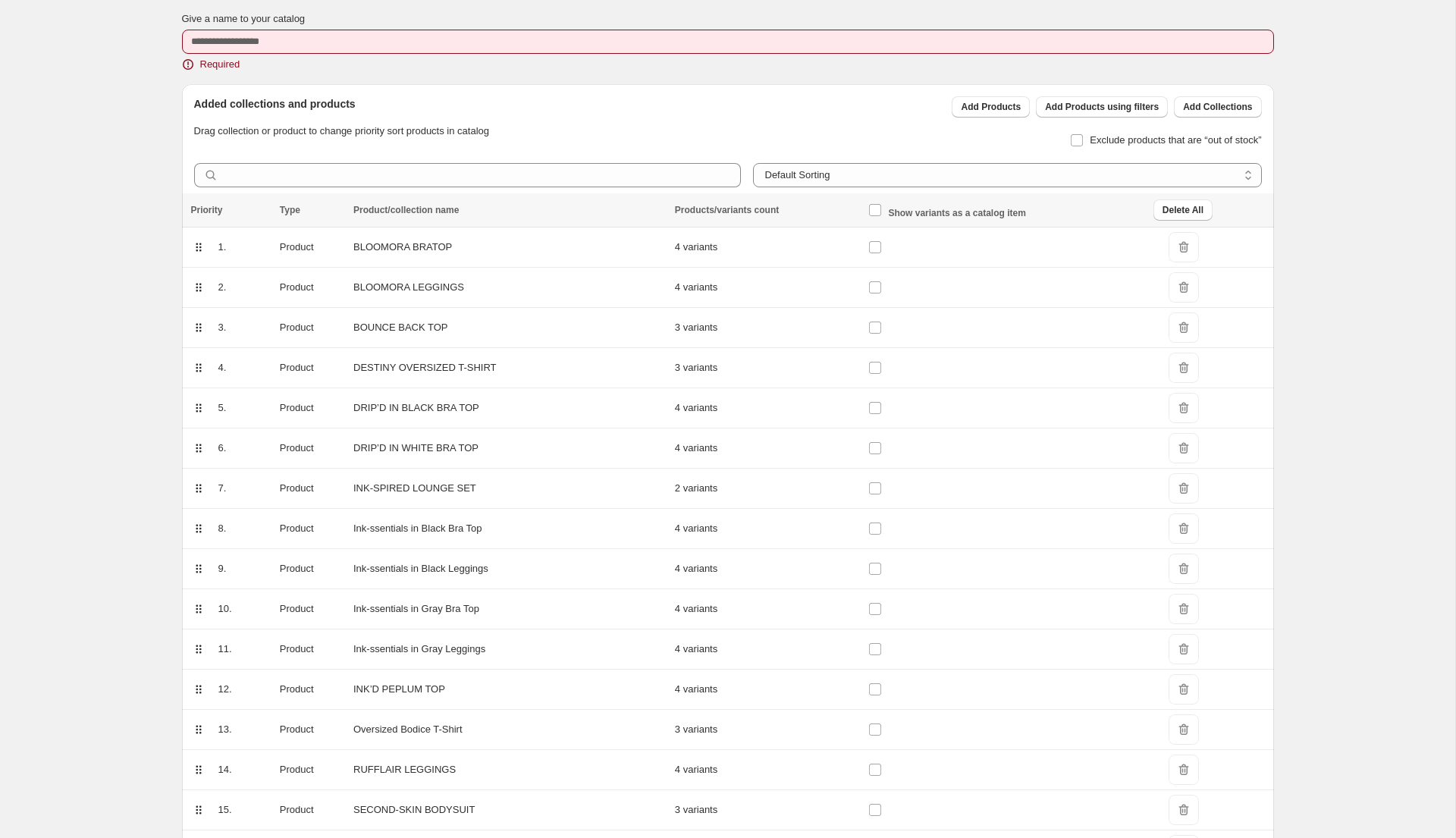 scroll, scrollTop: 0, scrollLeft: 0, axis: both 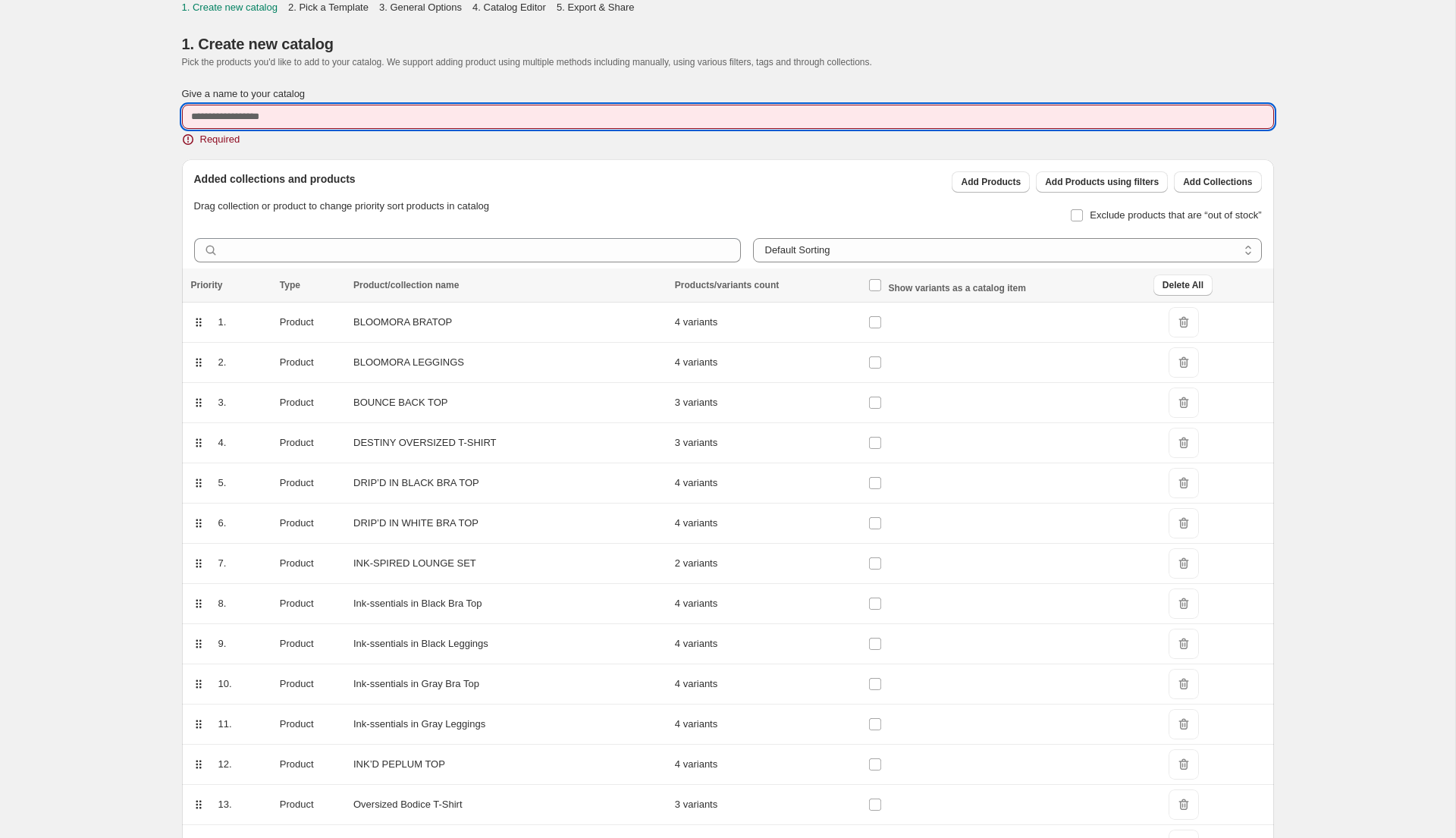 click on "Give a name to your catalog" at bounding box center (728, 117) 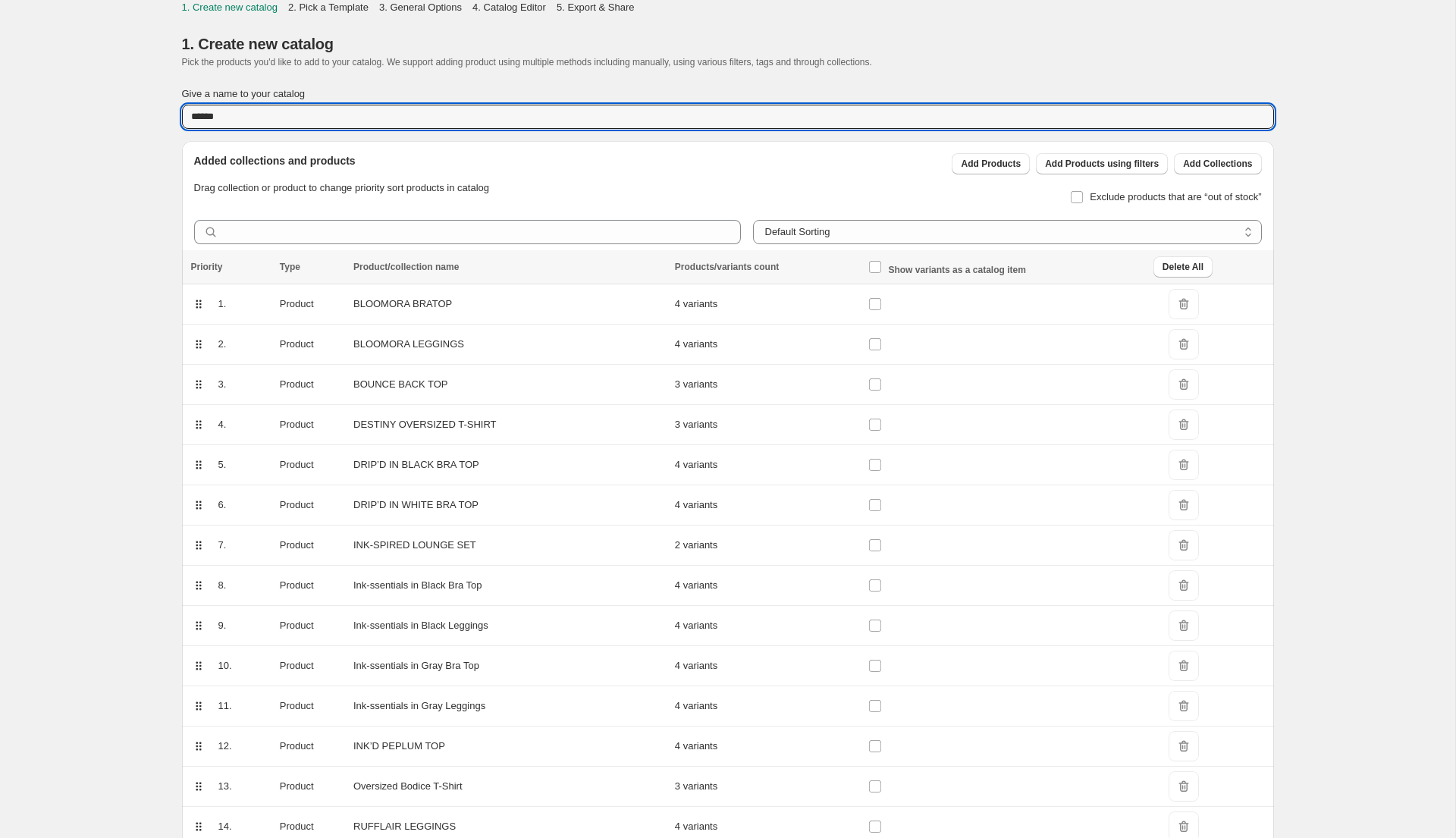 scroll, scrollTop: 421, scrollLeft: 0, axis: vertical 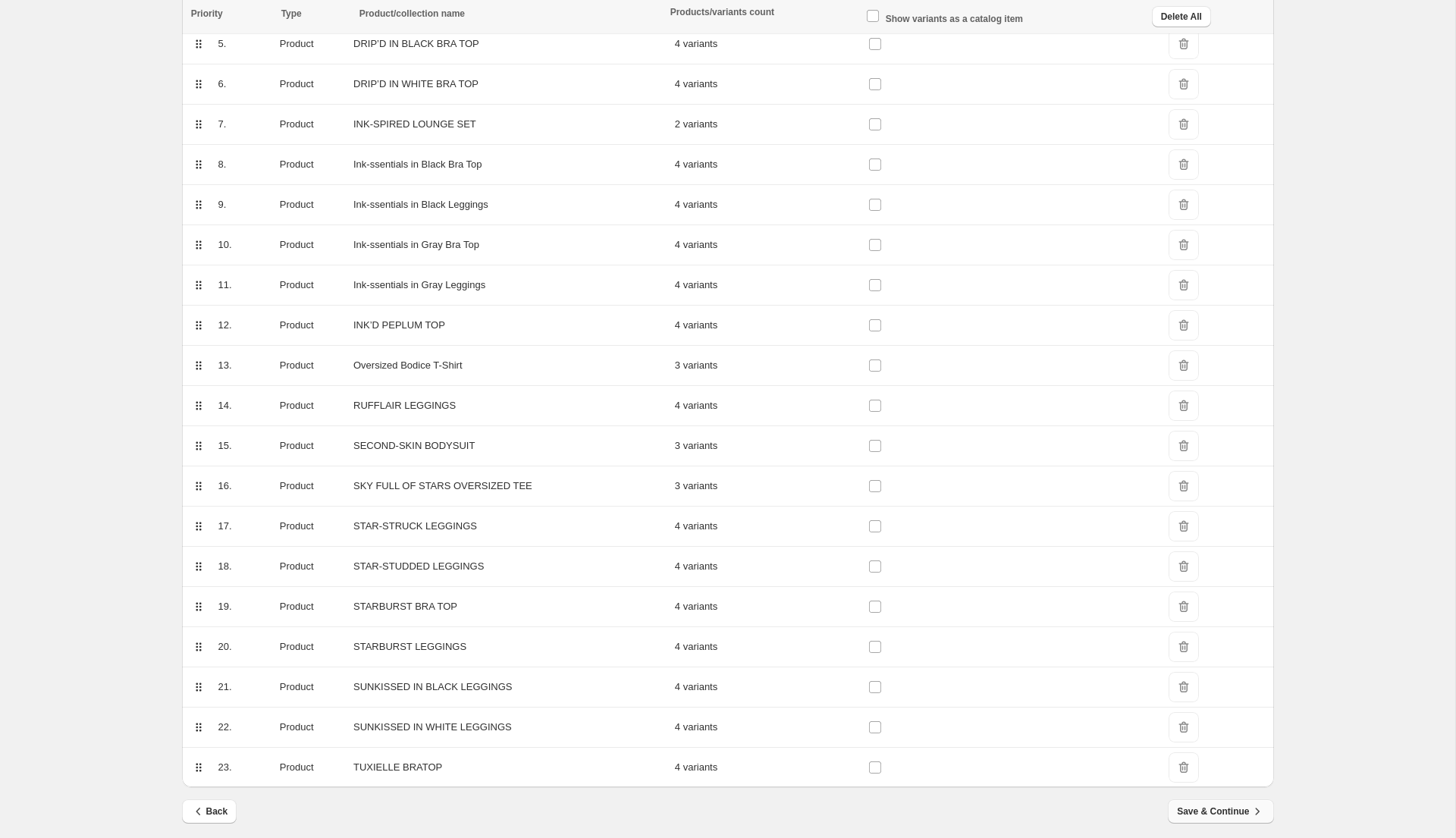 type on "******" 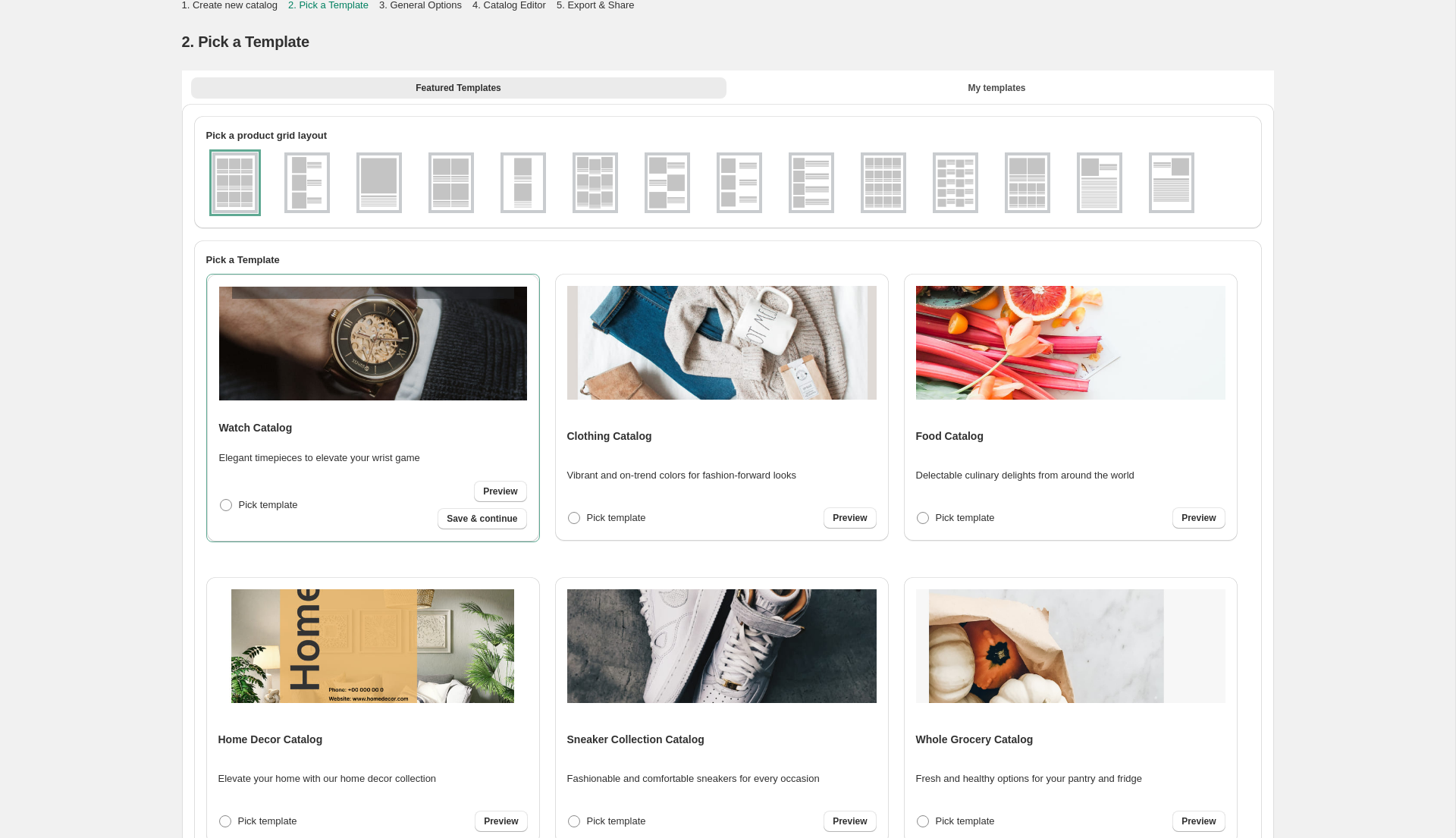 scroll, scrollTop: 0, scrollLeft: 0, axis: both 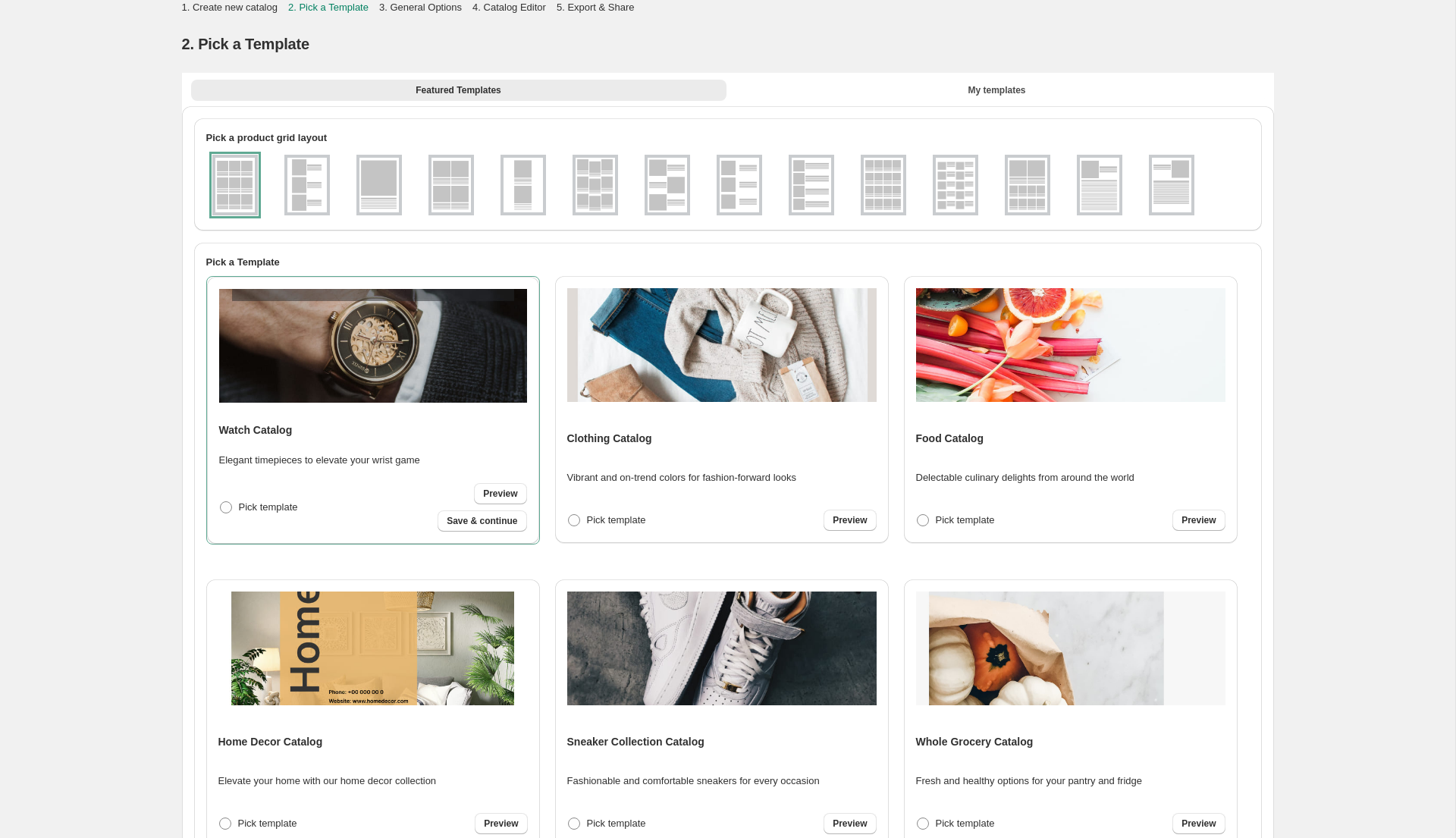 click at bounding box center (883, 185) 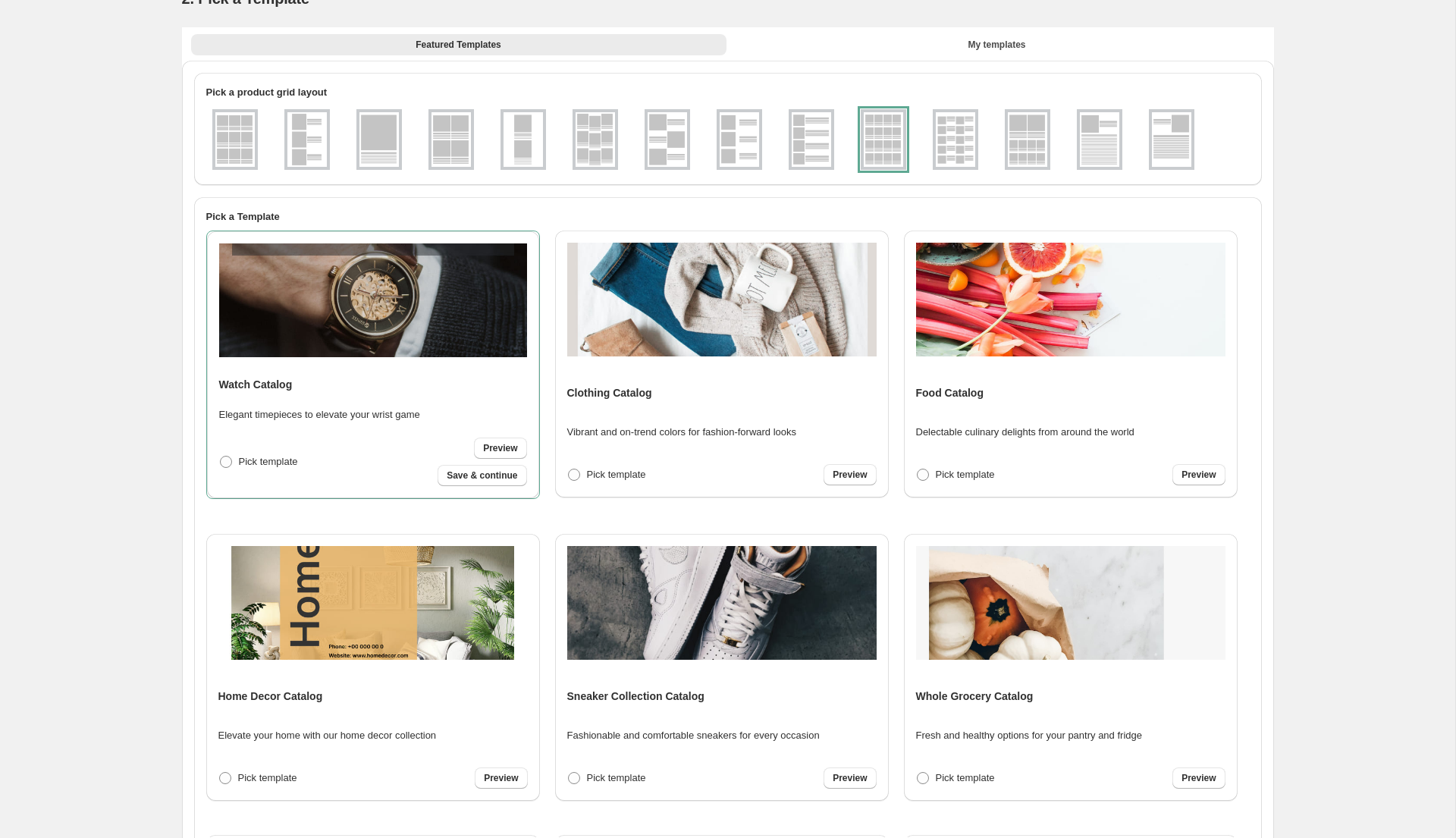 scroll, scrollTop: 139, scrollLeft: 0, axis: vertical 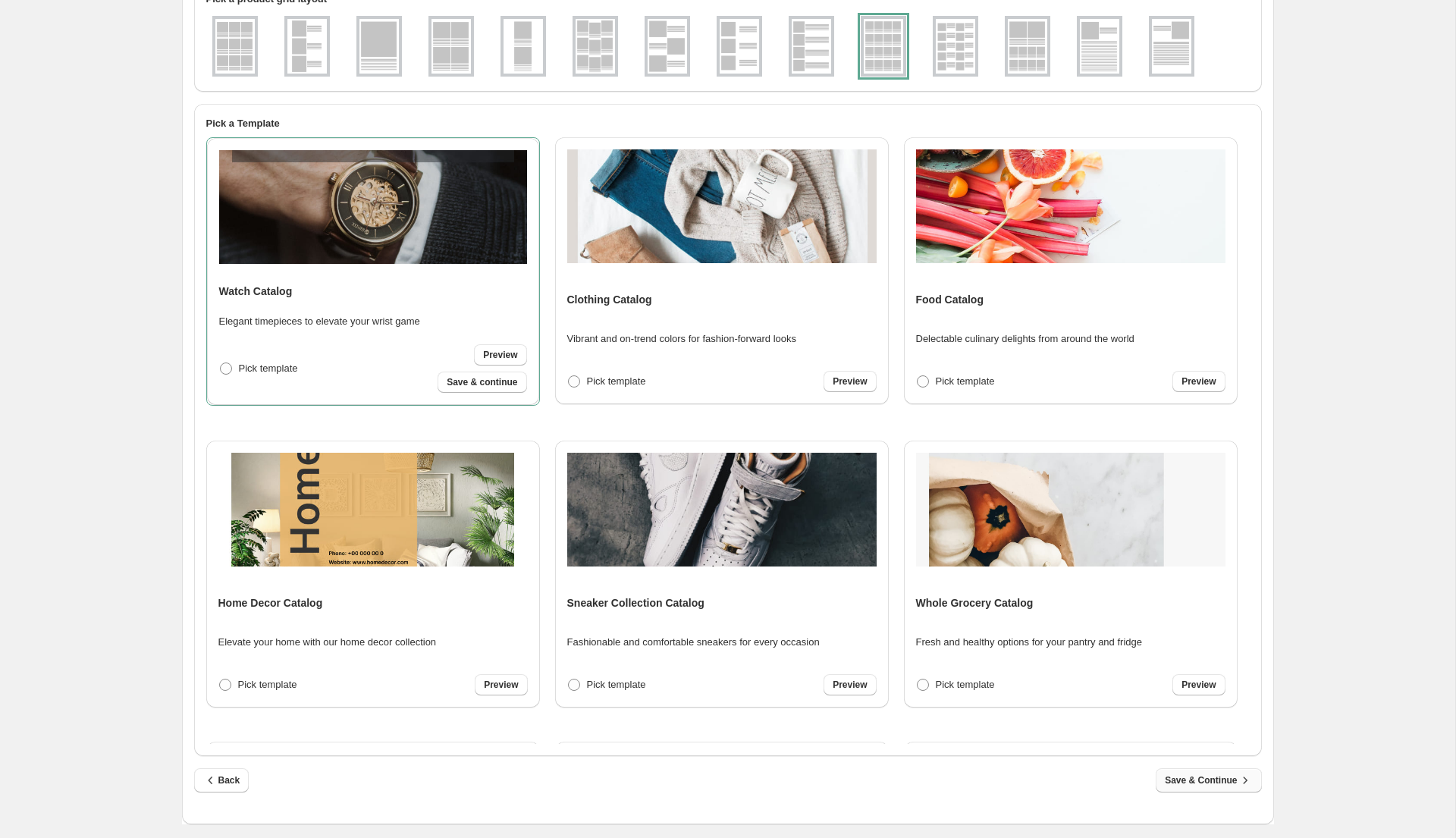 click on "Save & Continue" at bounding box center (1208, 780) 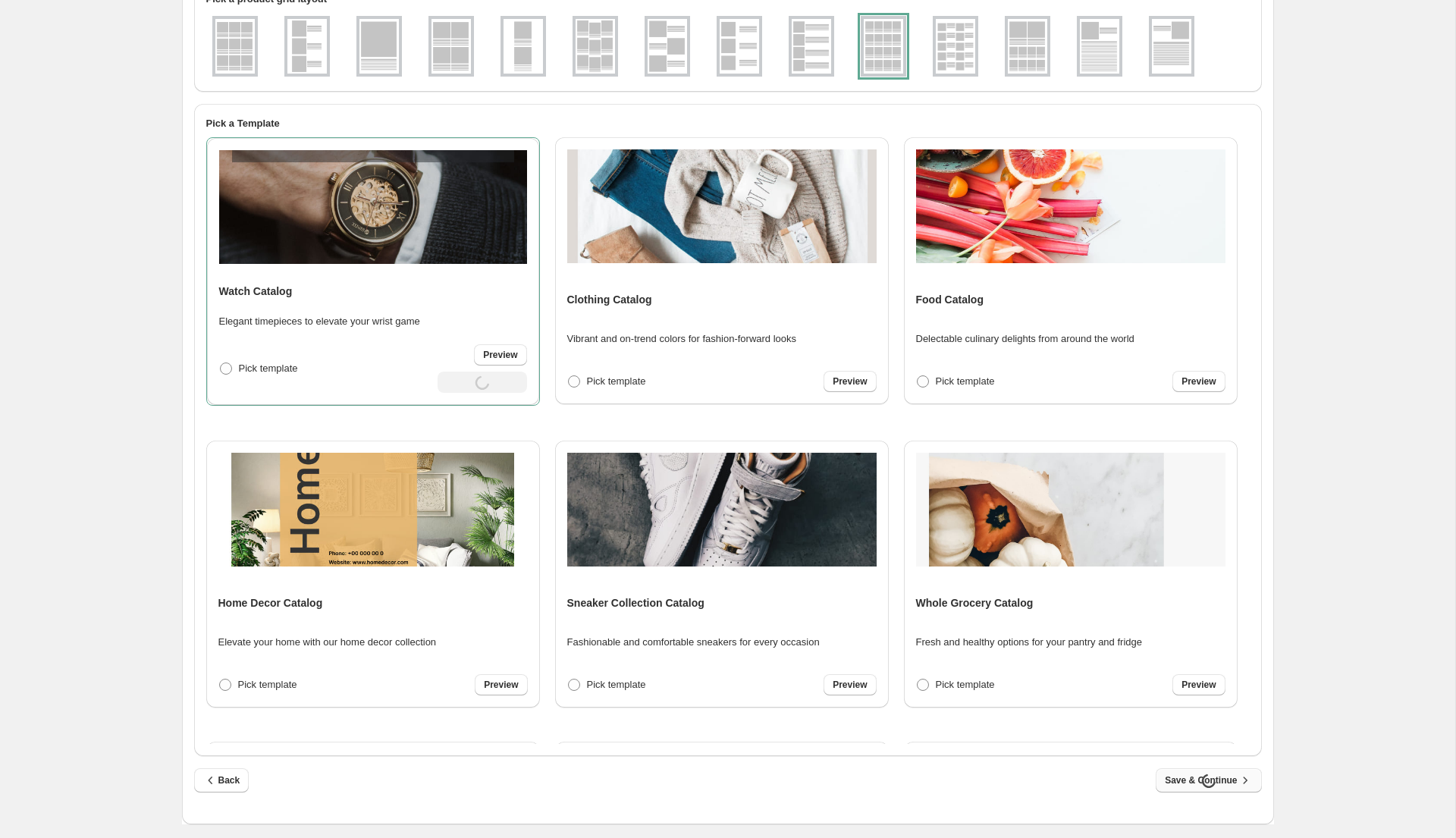 scroll, scrollTop: 0, scrollLeft: 0, axis: both 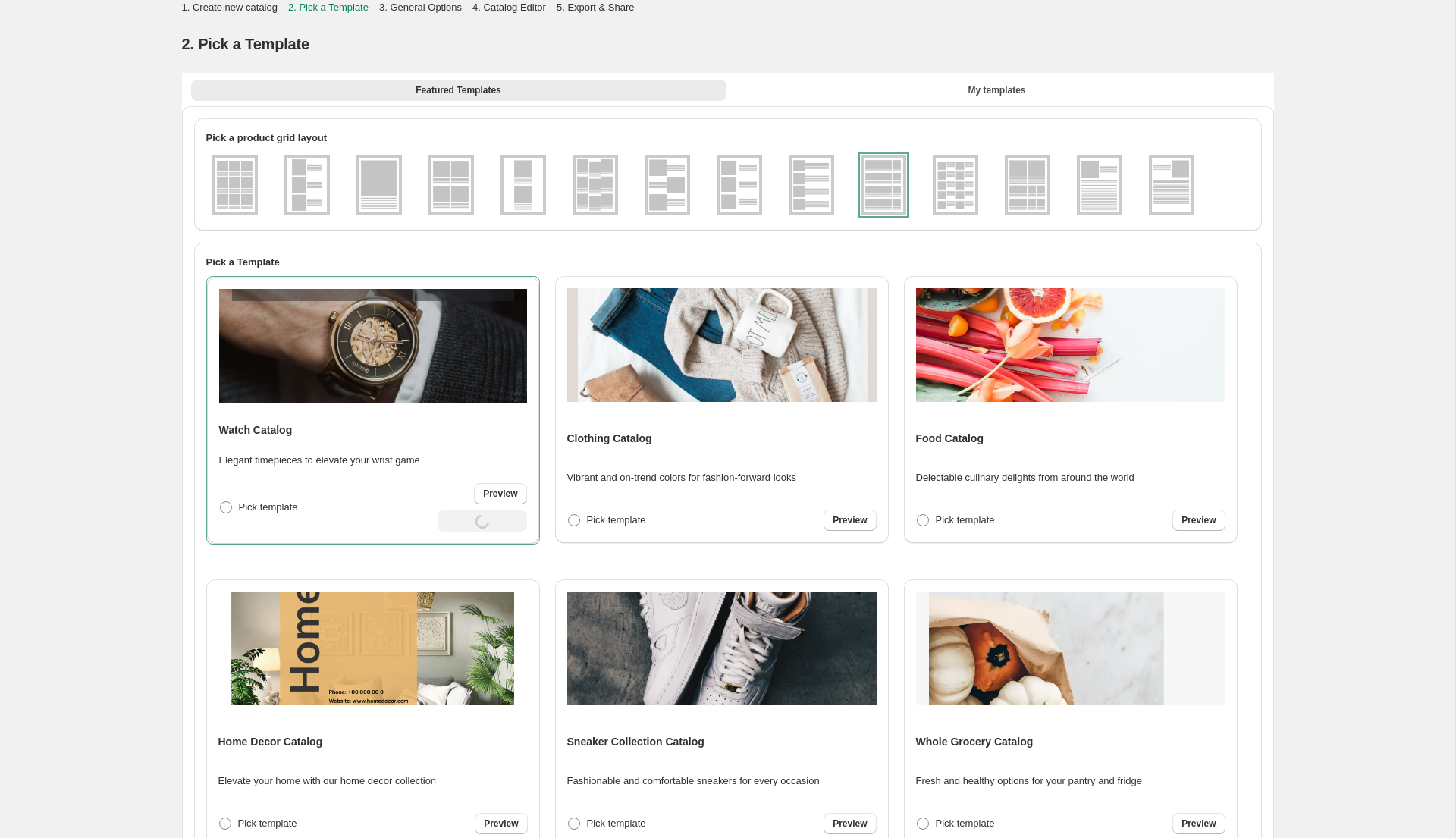 select on "**********" 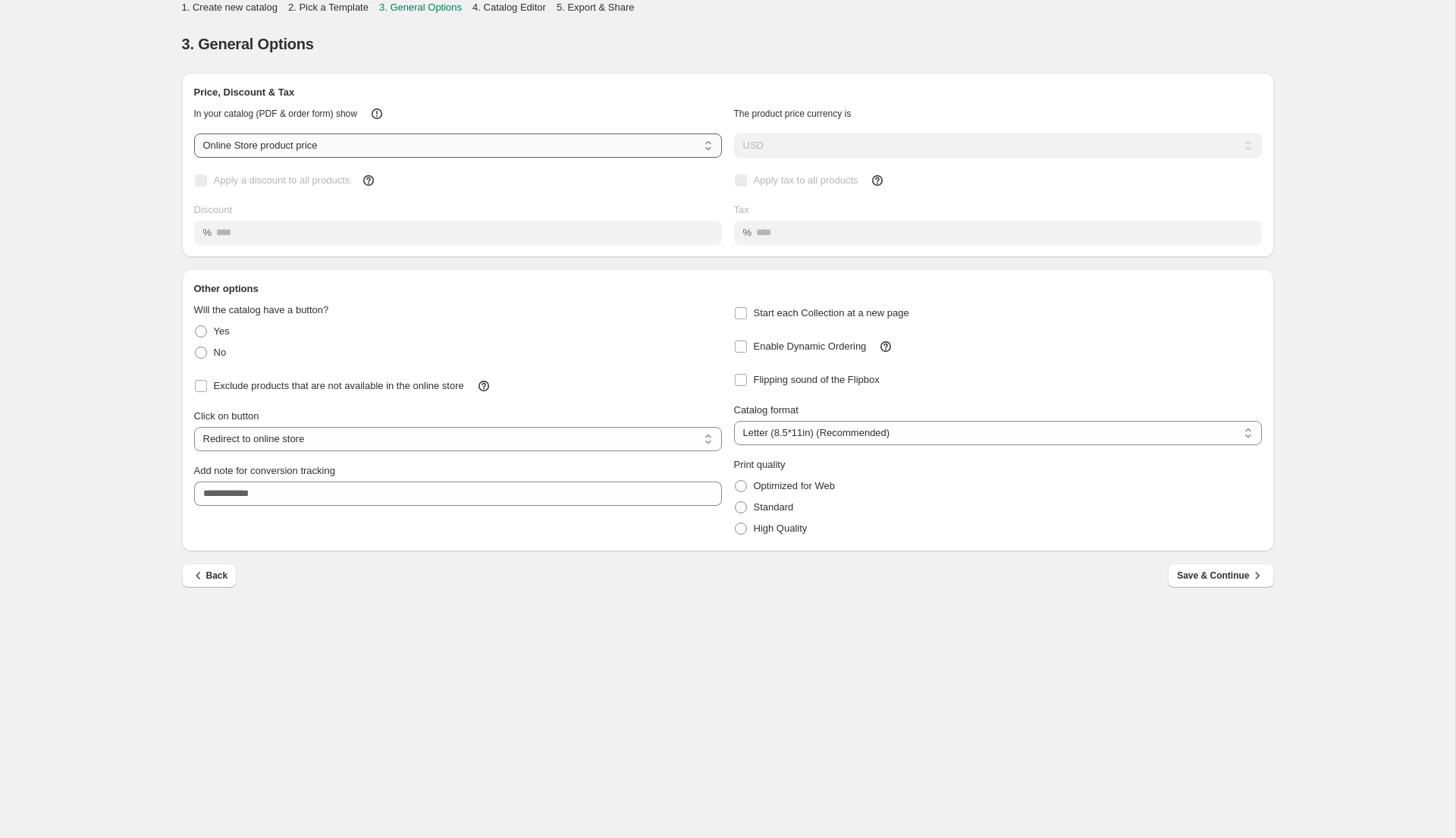 click on "**********" at bounding box center [458, 146] 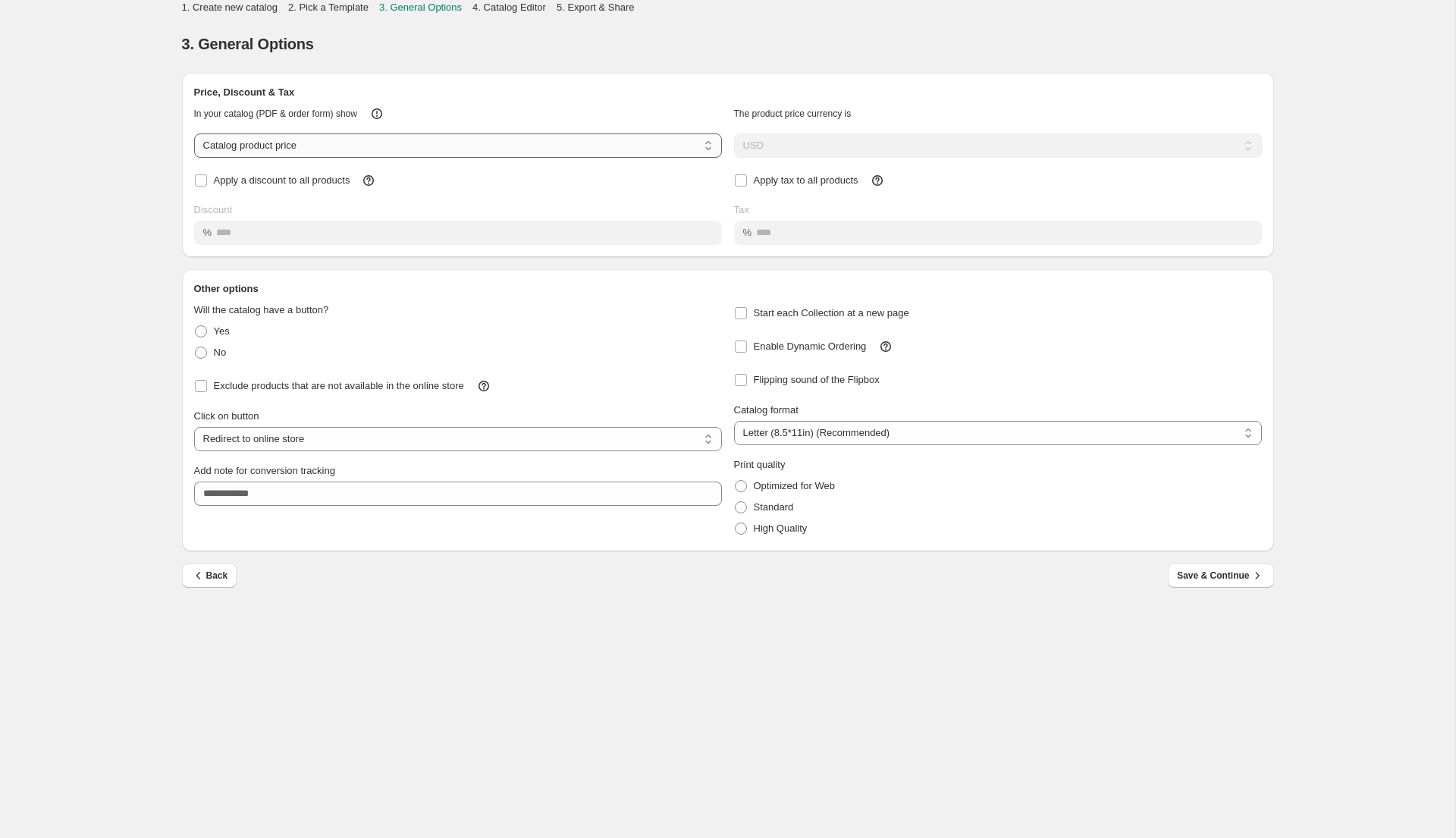 click on "**********" at bounding box center (458, 146) 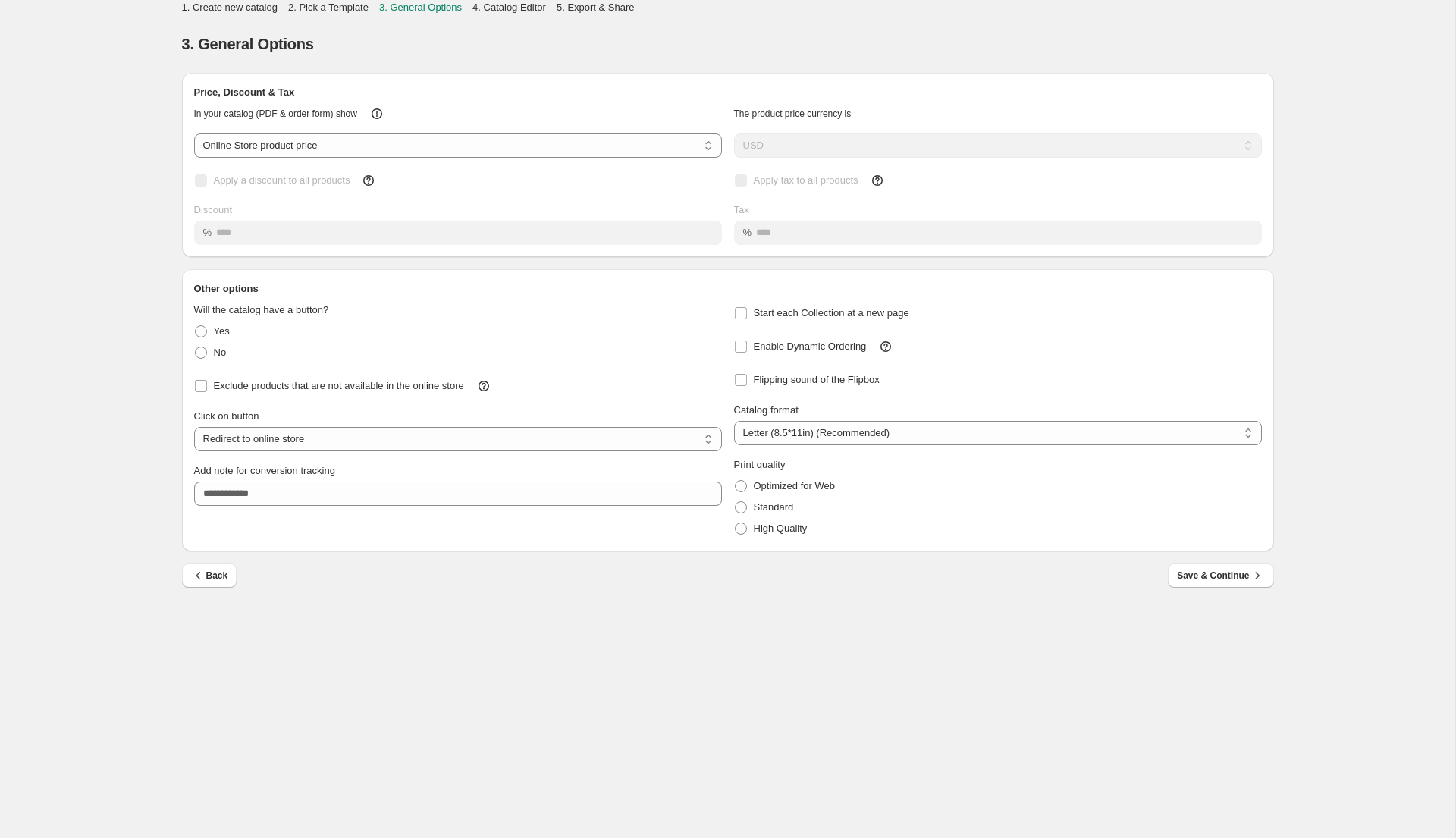 click on "**********" at bounding box center (458, 126) 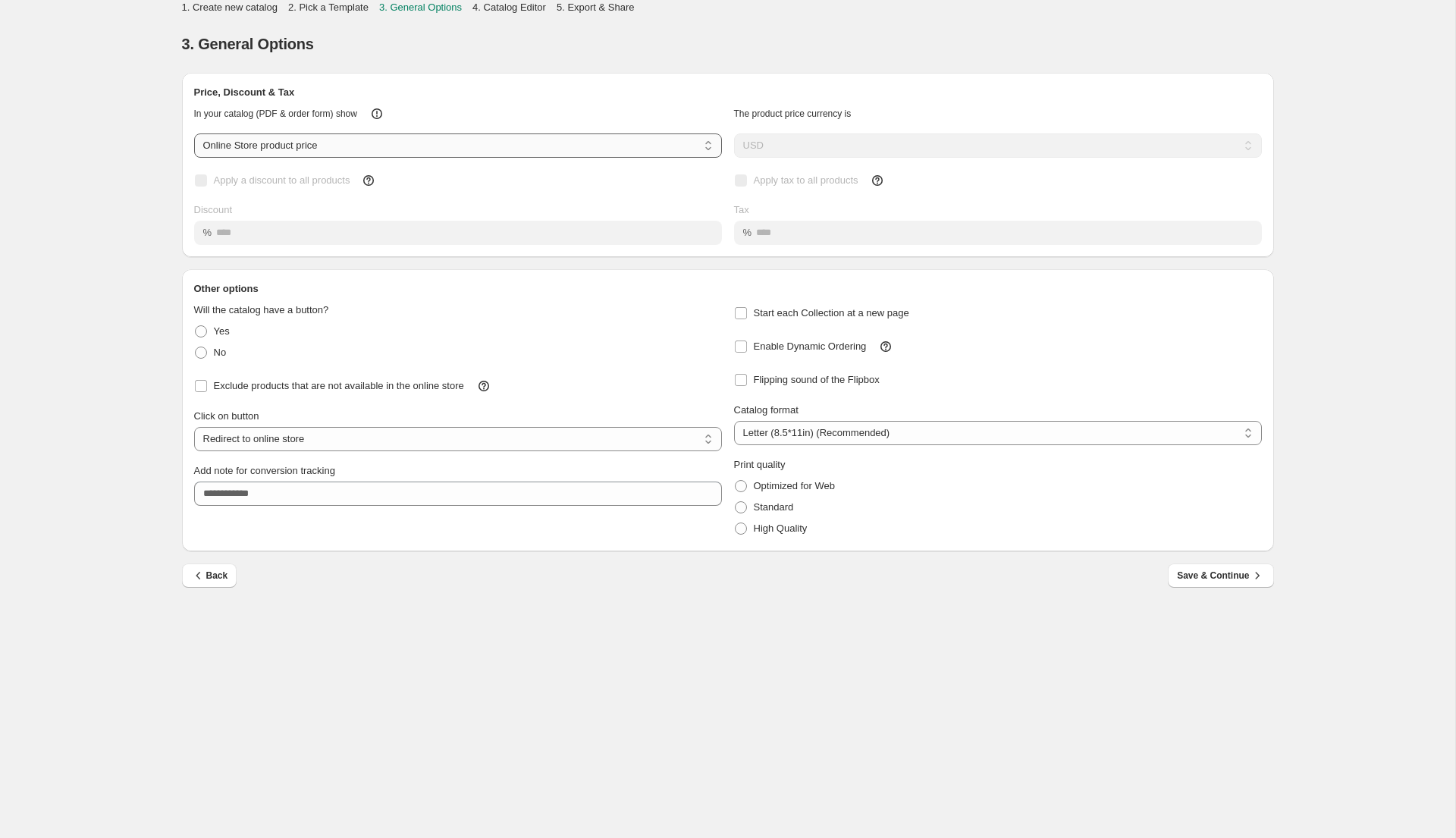 click on "**********" at bounding box center (458, 146) 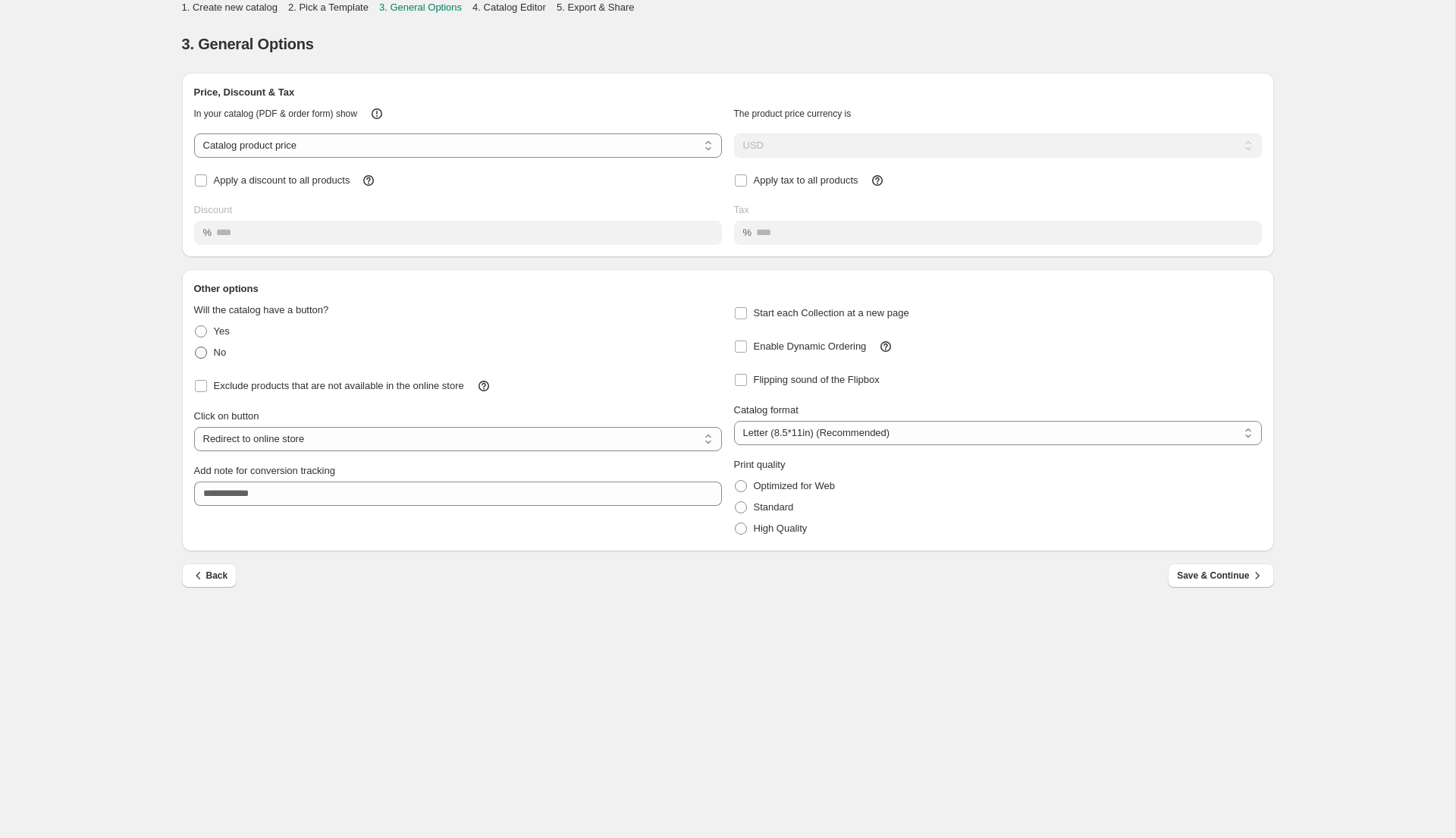 click on "No" at bounding box center [220, 352] 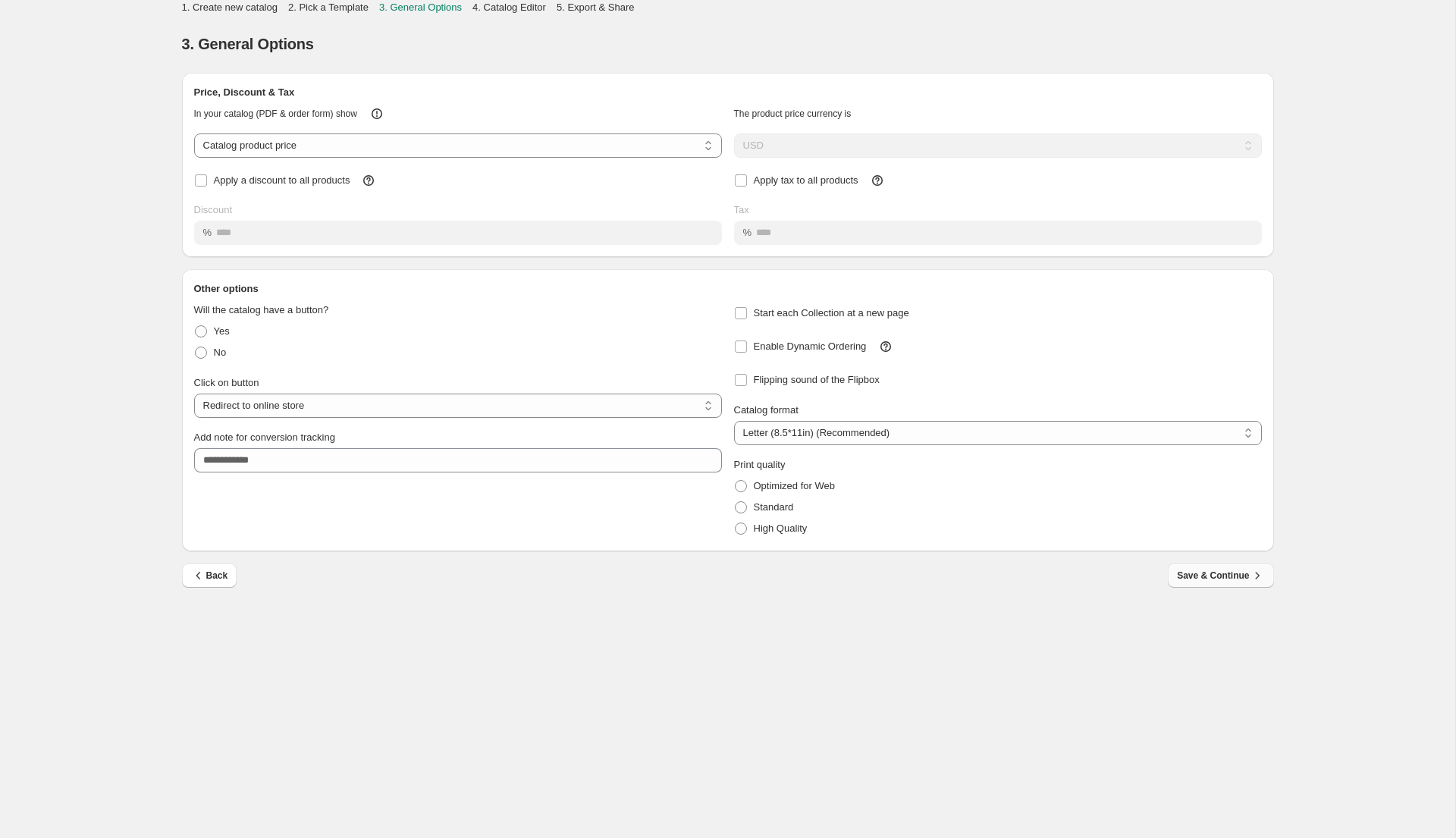 click on "Save & Continue" at bounding box center (1220, 576) 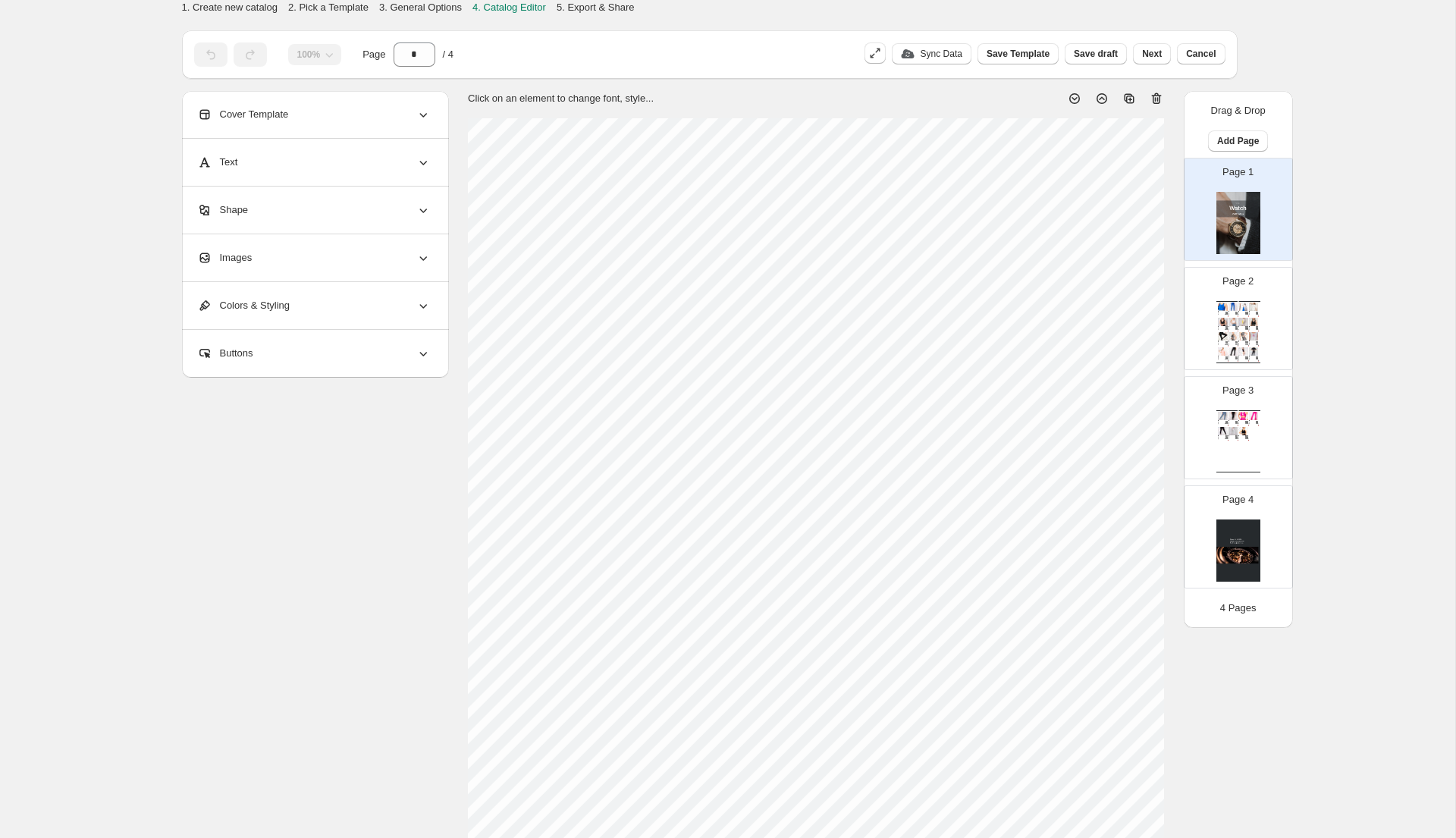 click on "Tops" at bounding box center [1220, 331] 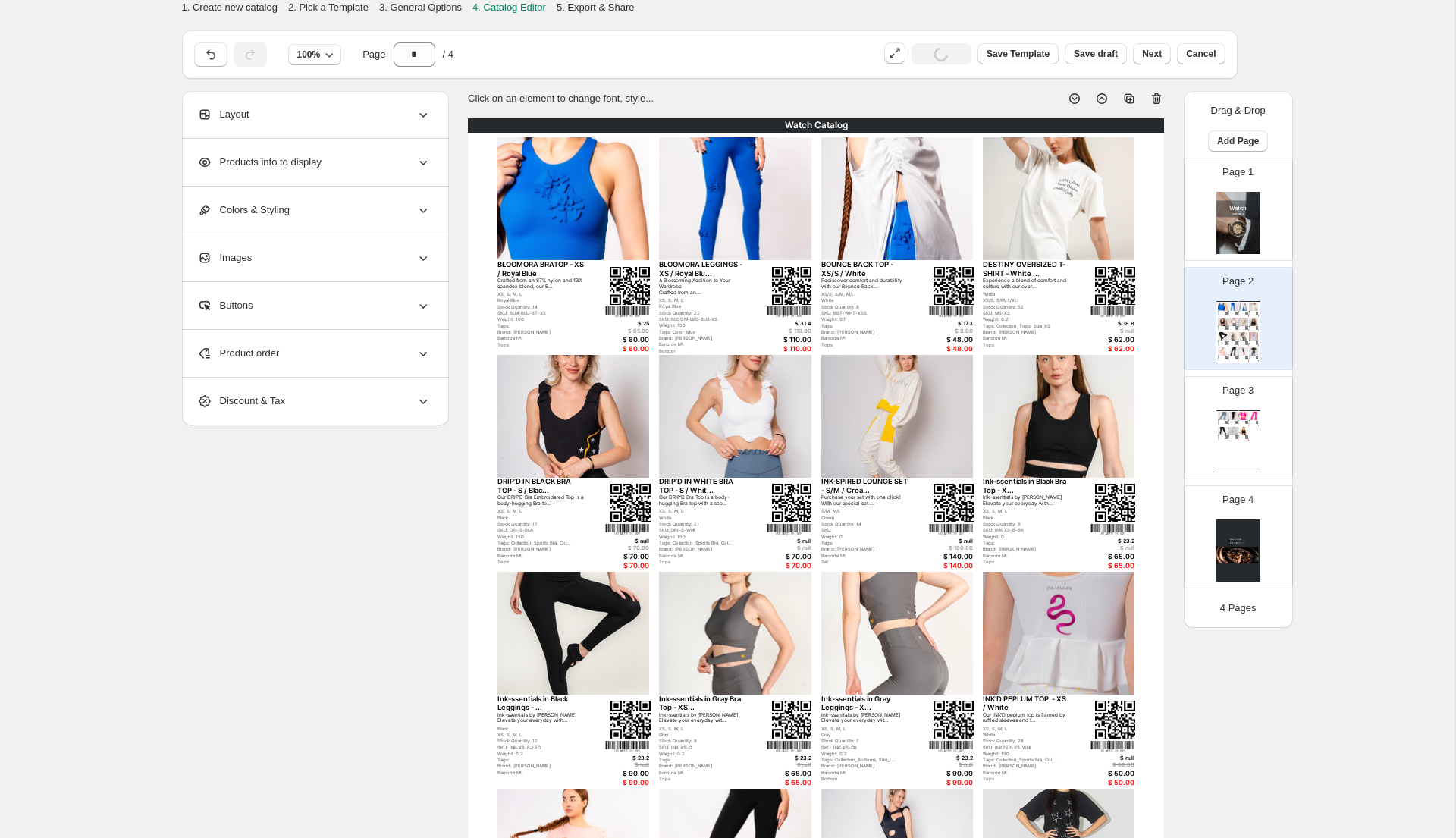 click on "Images" at bounding box center (314, 258) 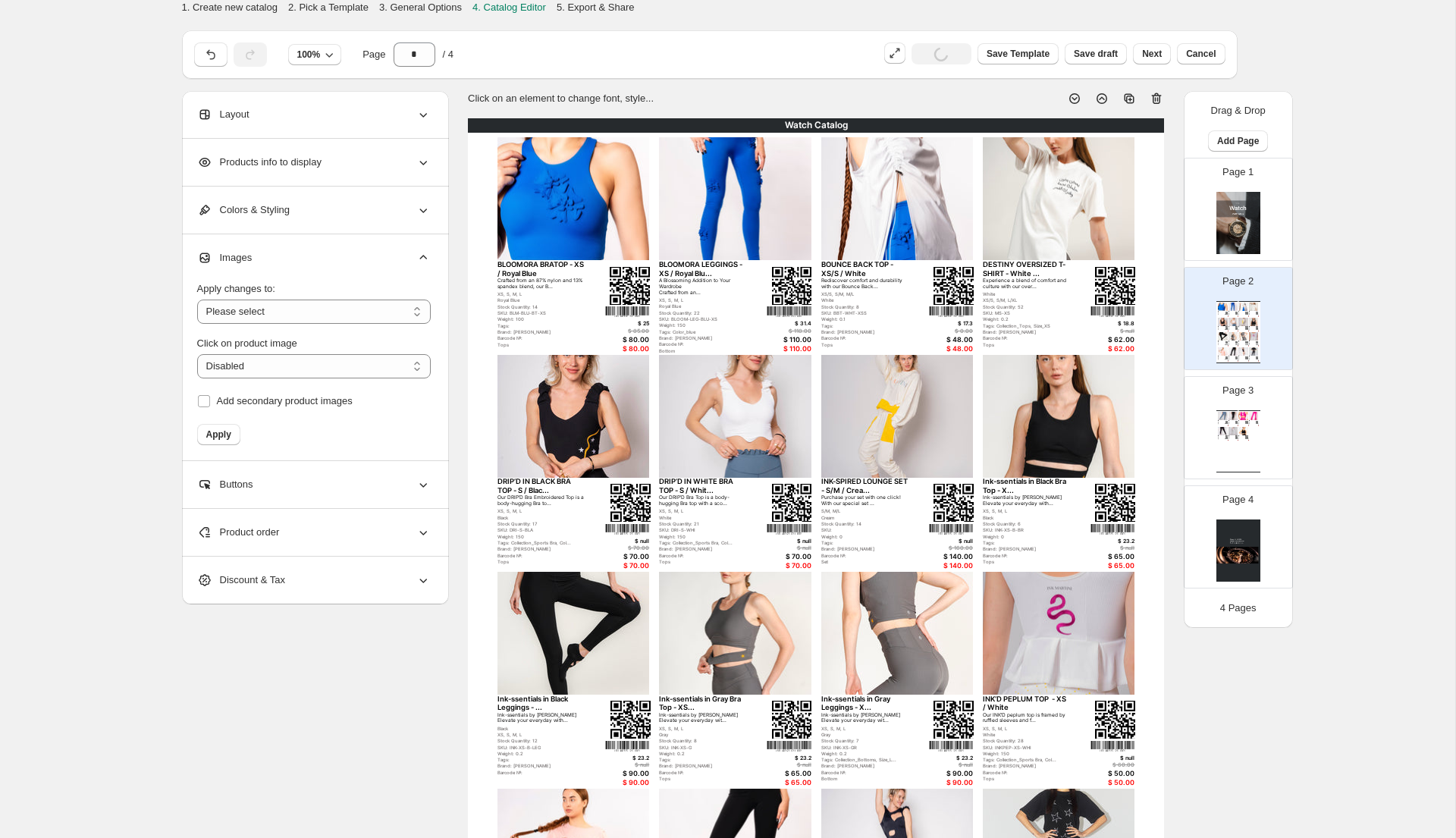 click on "Images" at bounding box center [314, 258] 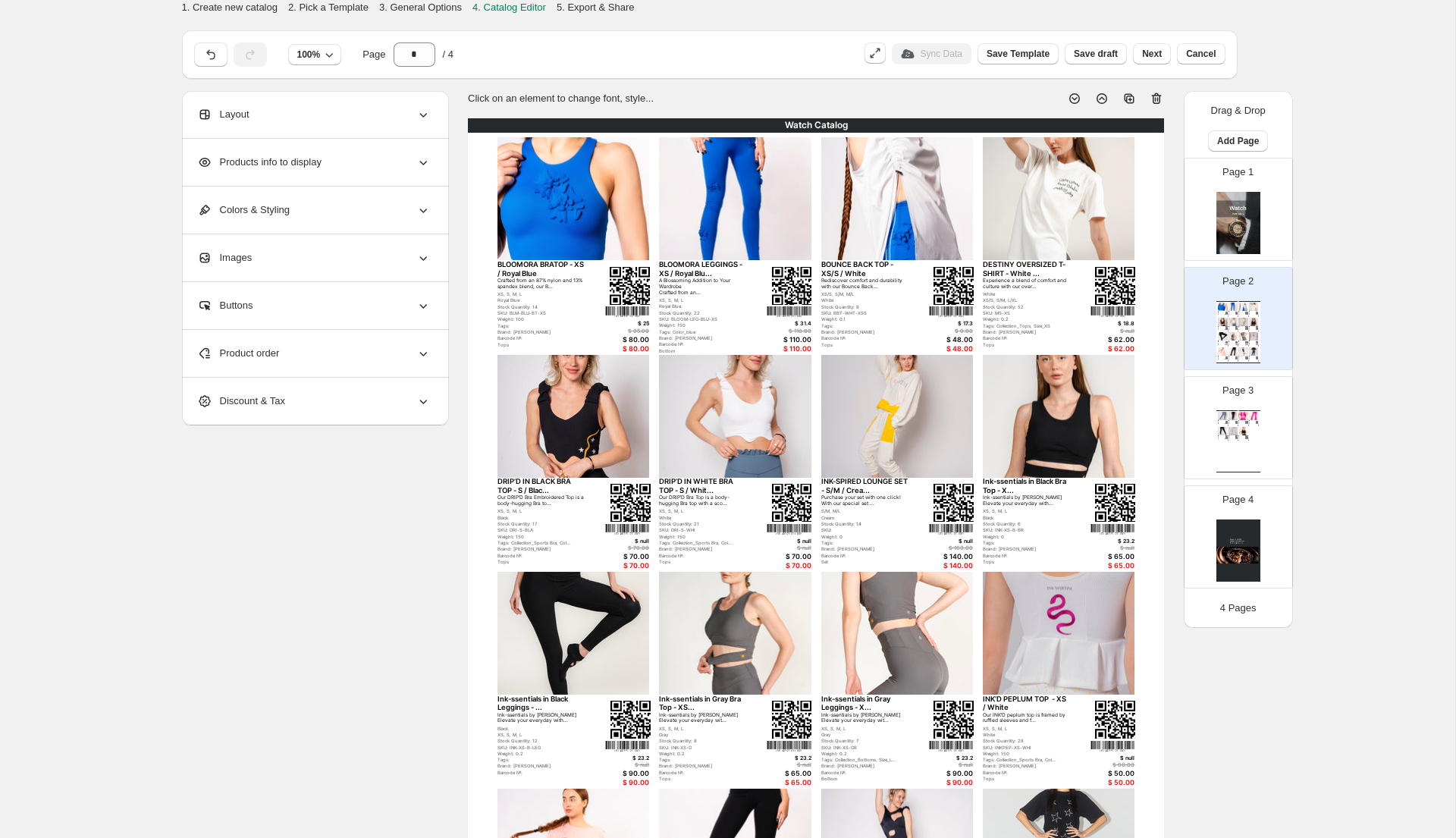 click 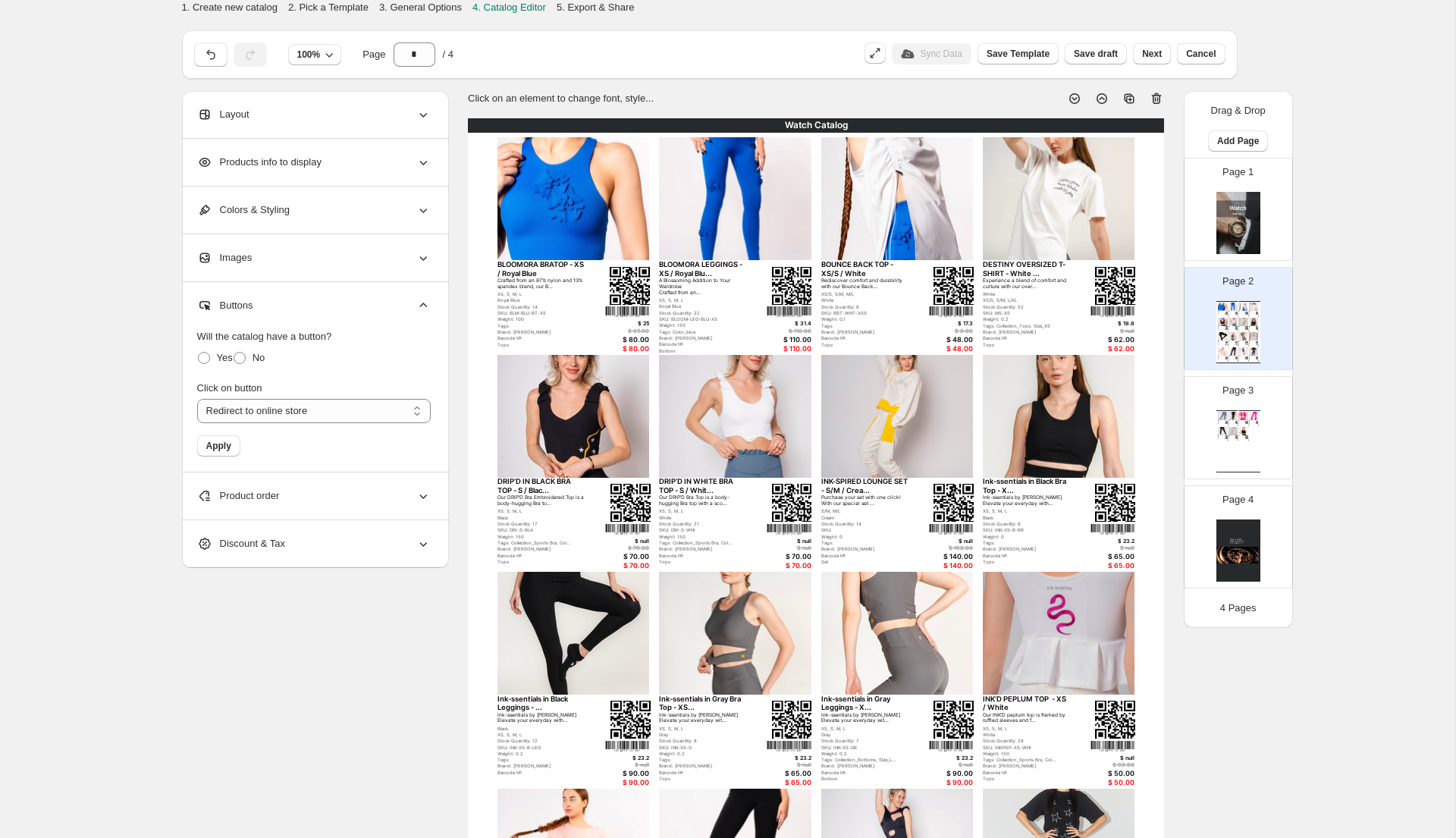 click 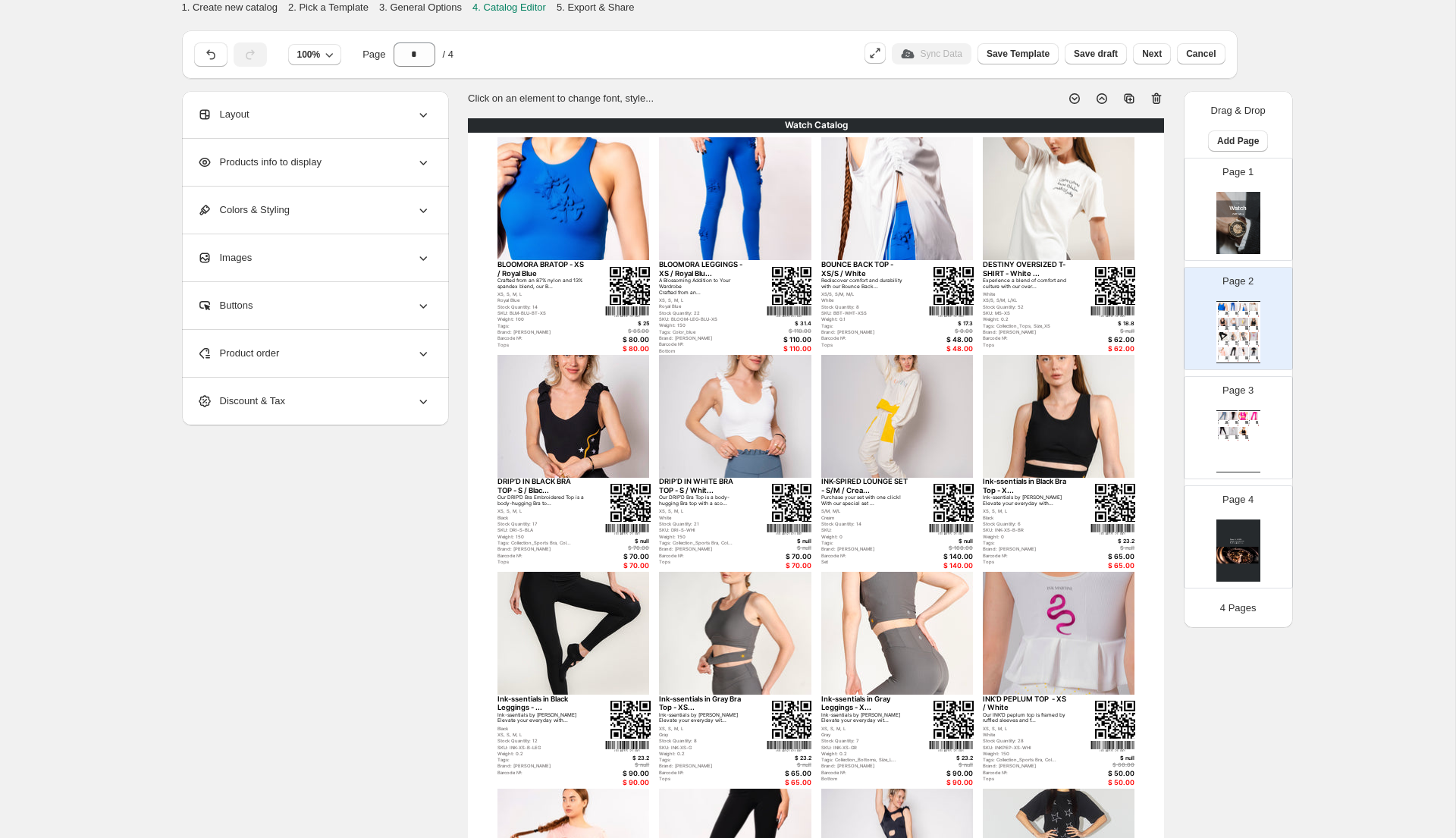 click 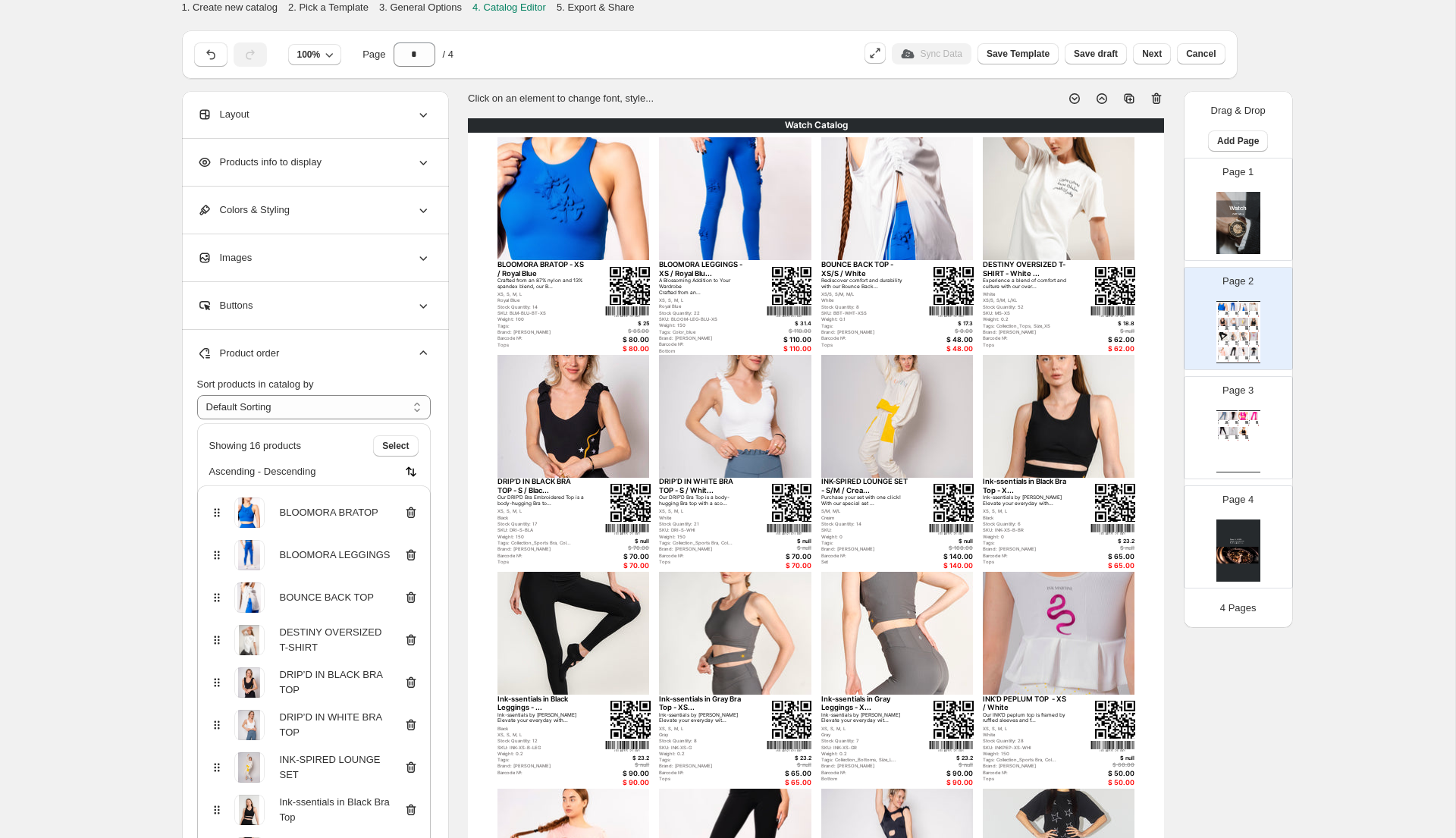 click 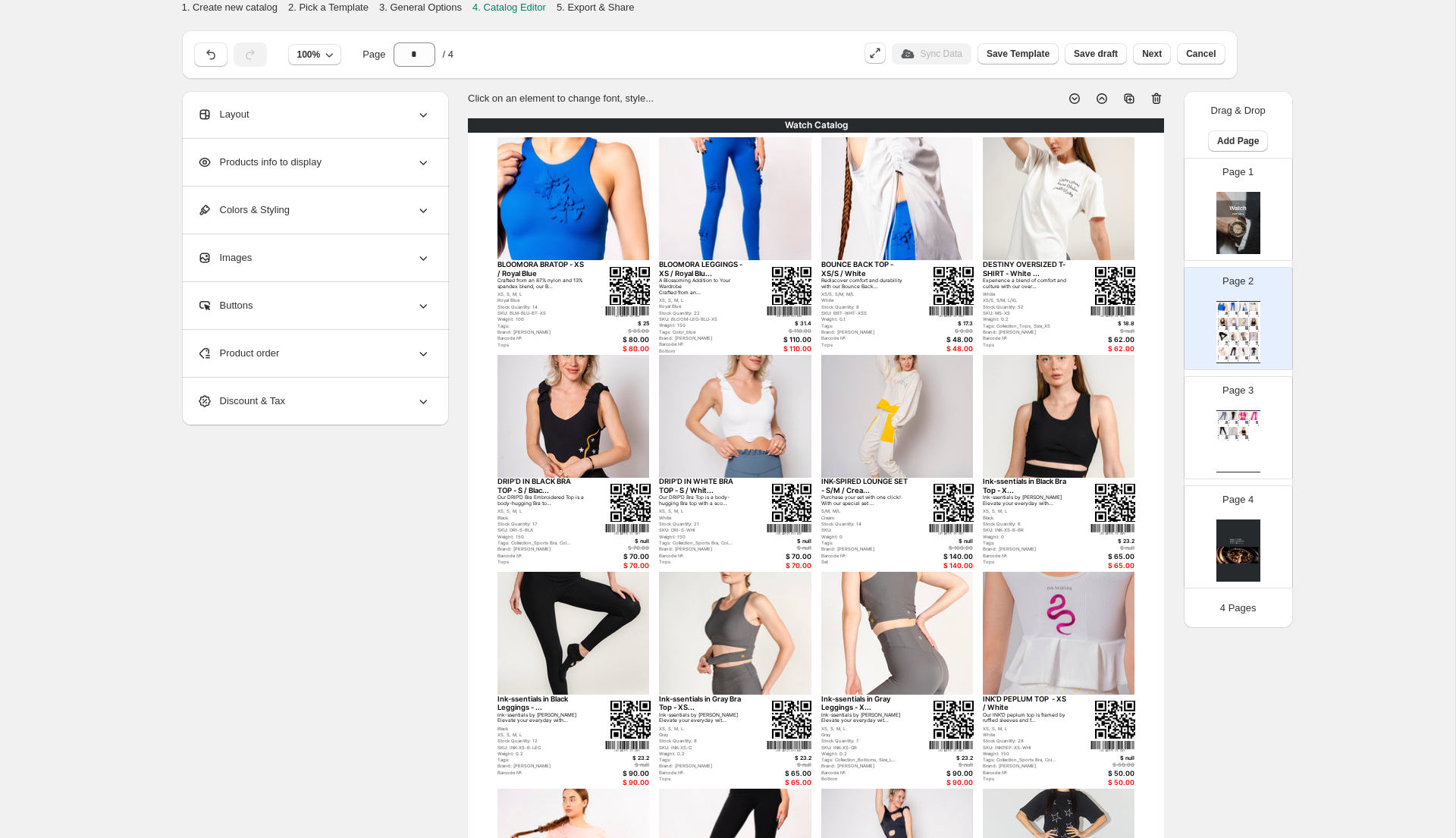 click on "Discount & Tax" at bounding box center [314, 401] 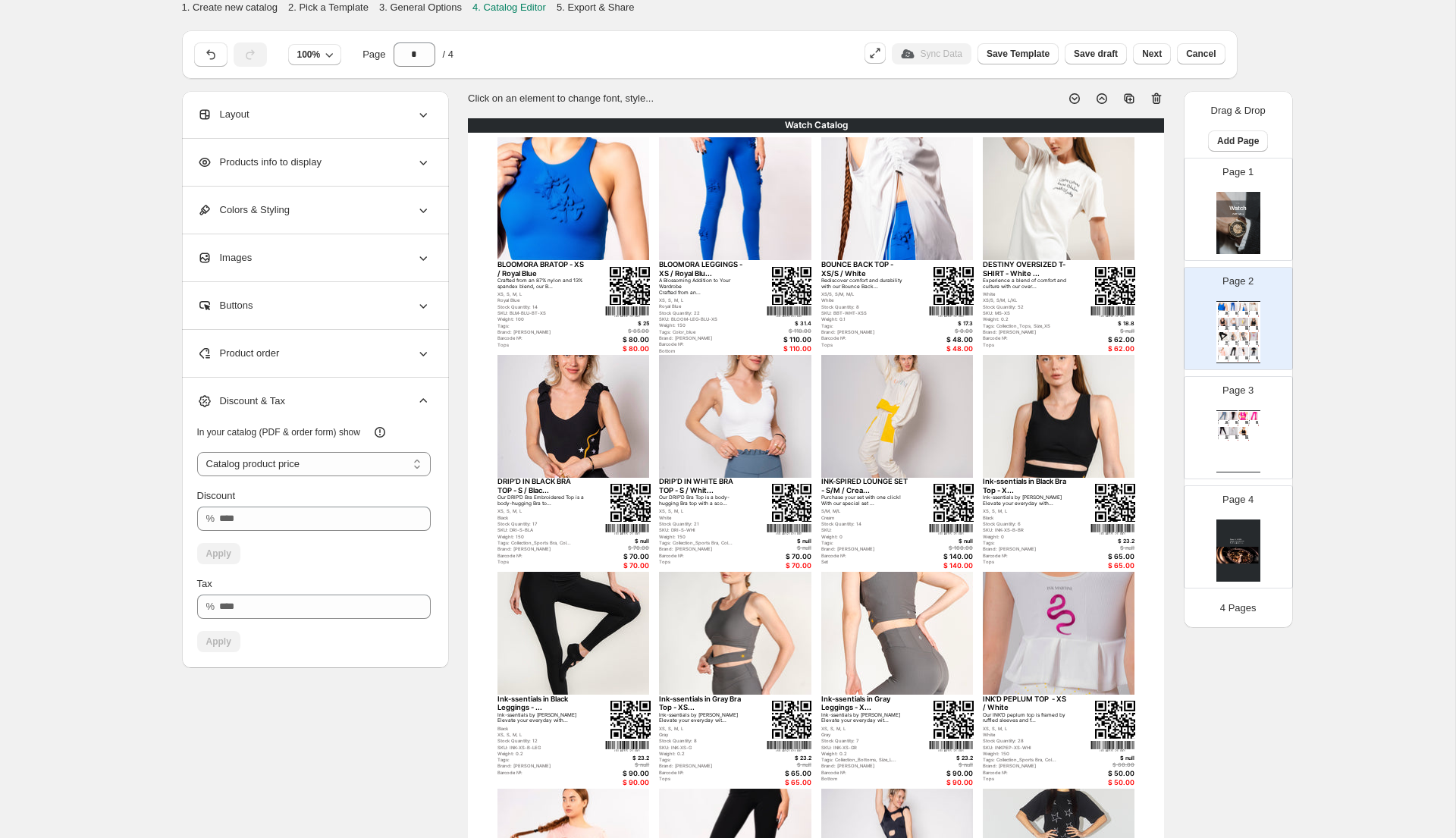 click 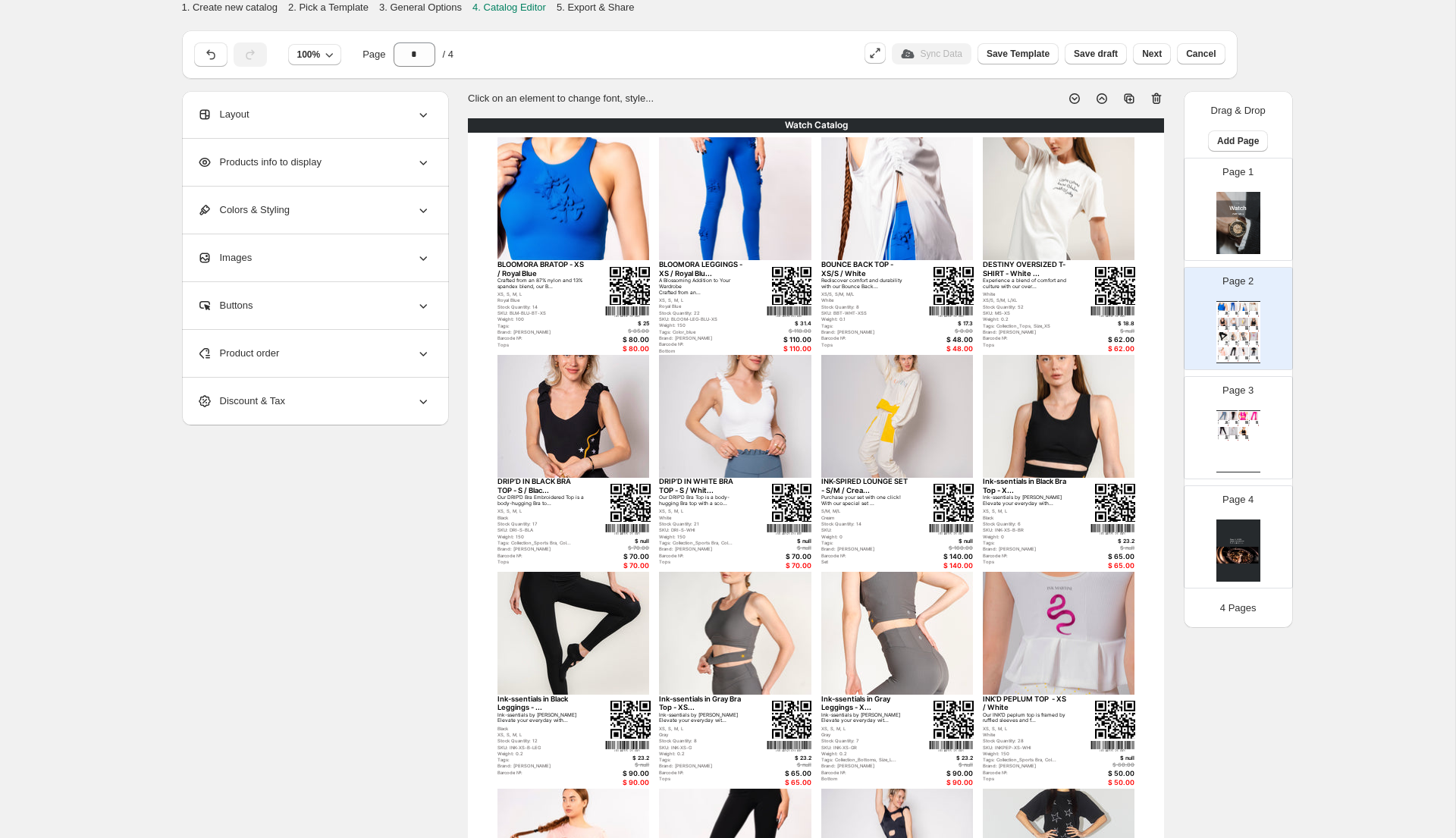 click on "Products info to display" at bounding box center (314, 162) 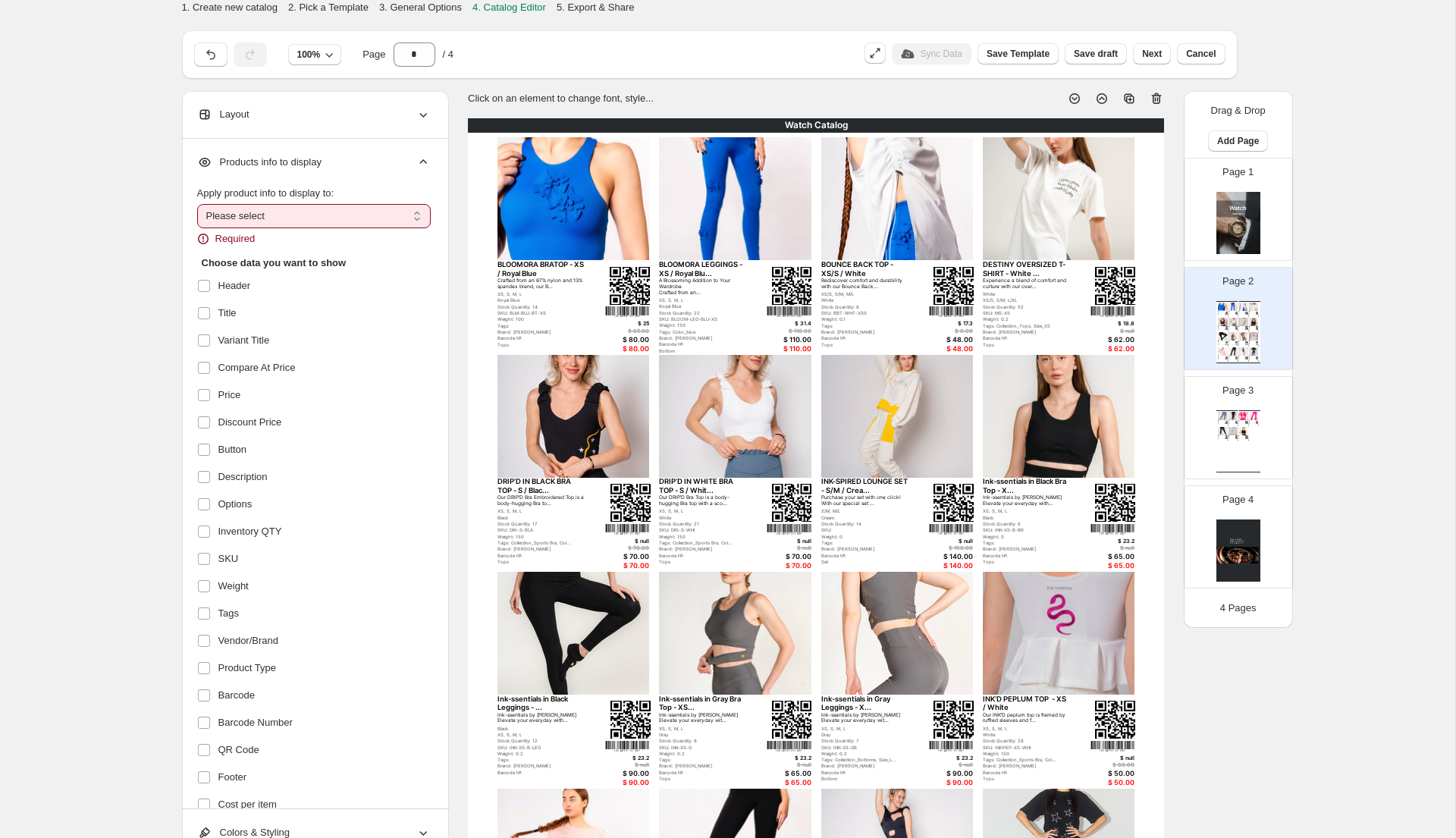 click on "**********" at bounding box center (314, 216) 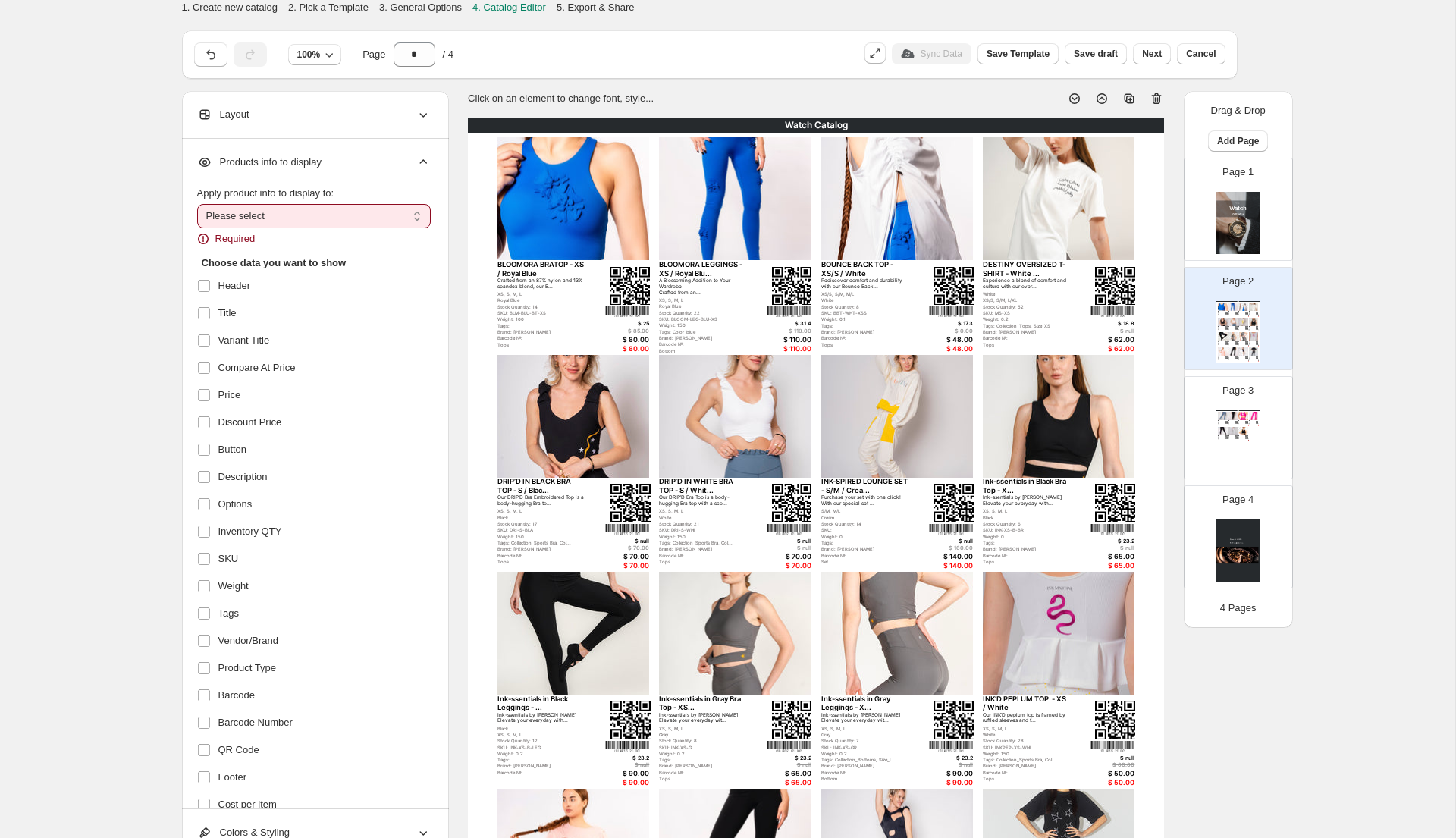 select on "*********" 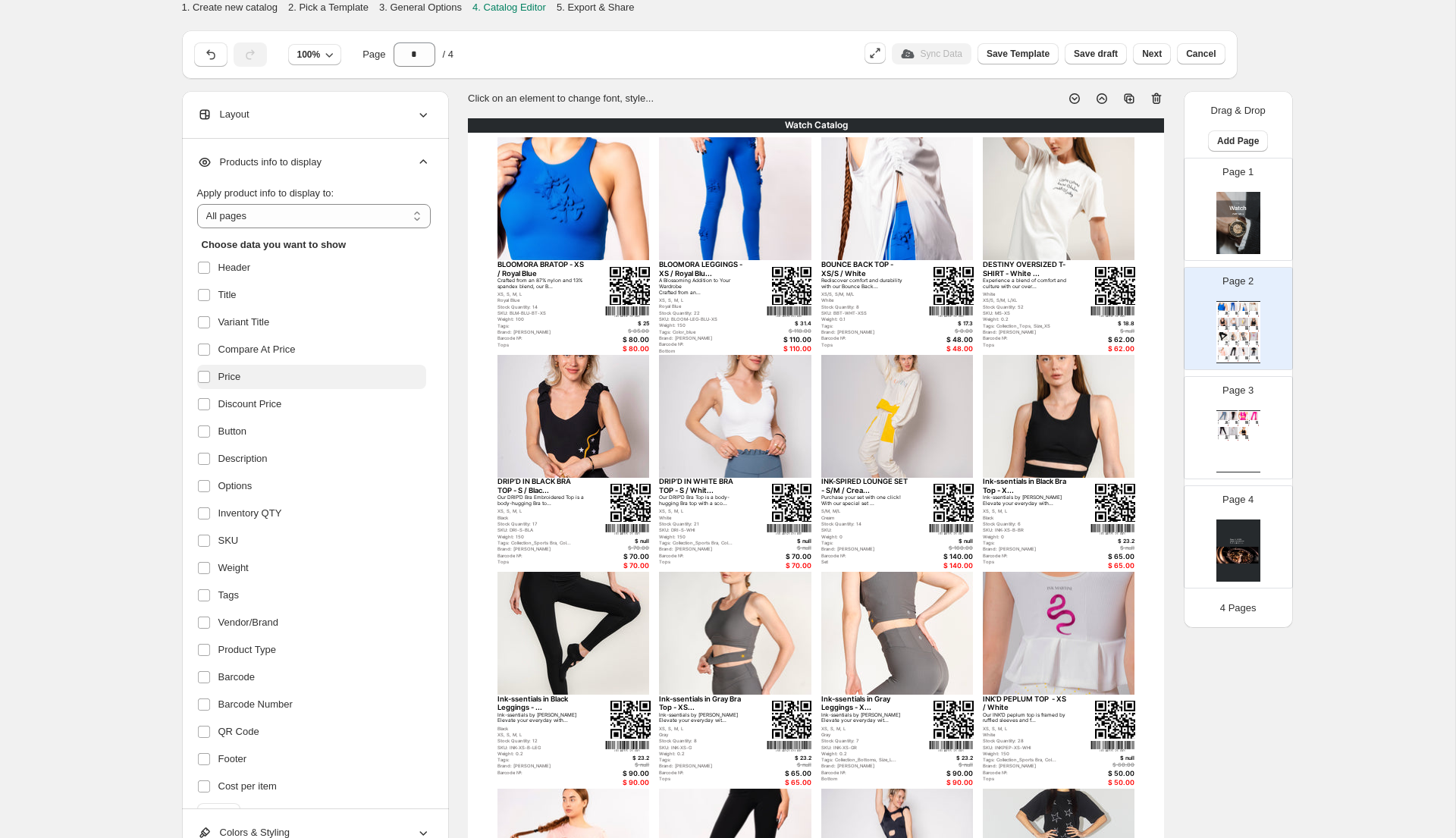 scroll, scrollTop: 30, scrollLeft: 0, axis: vertical 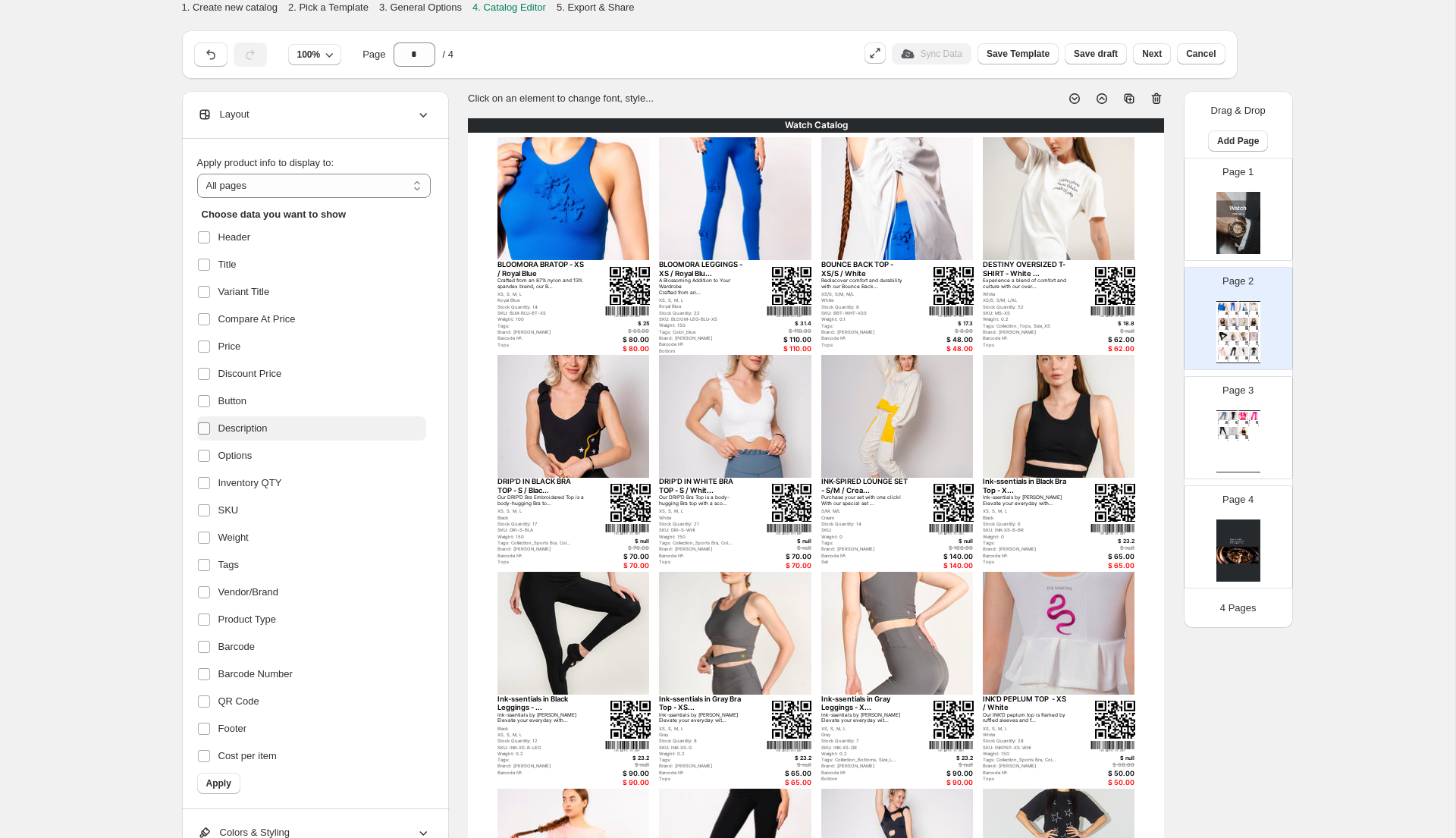 click at bounding box center (204, 428) 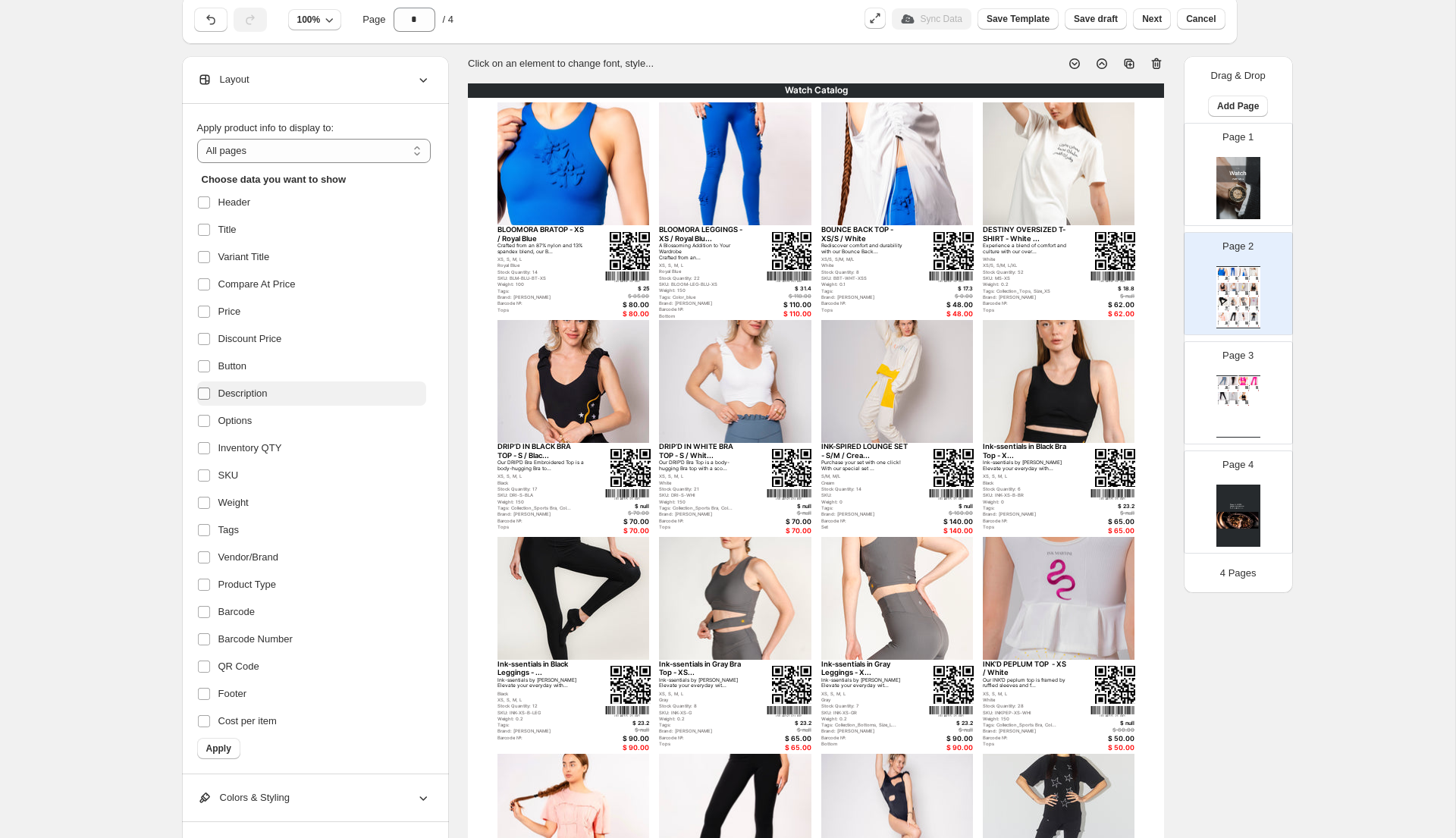 scroll, scrollTop: 44, scrollLeft: 0, axis: vertical 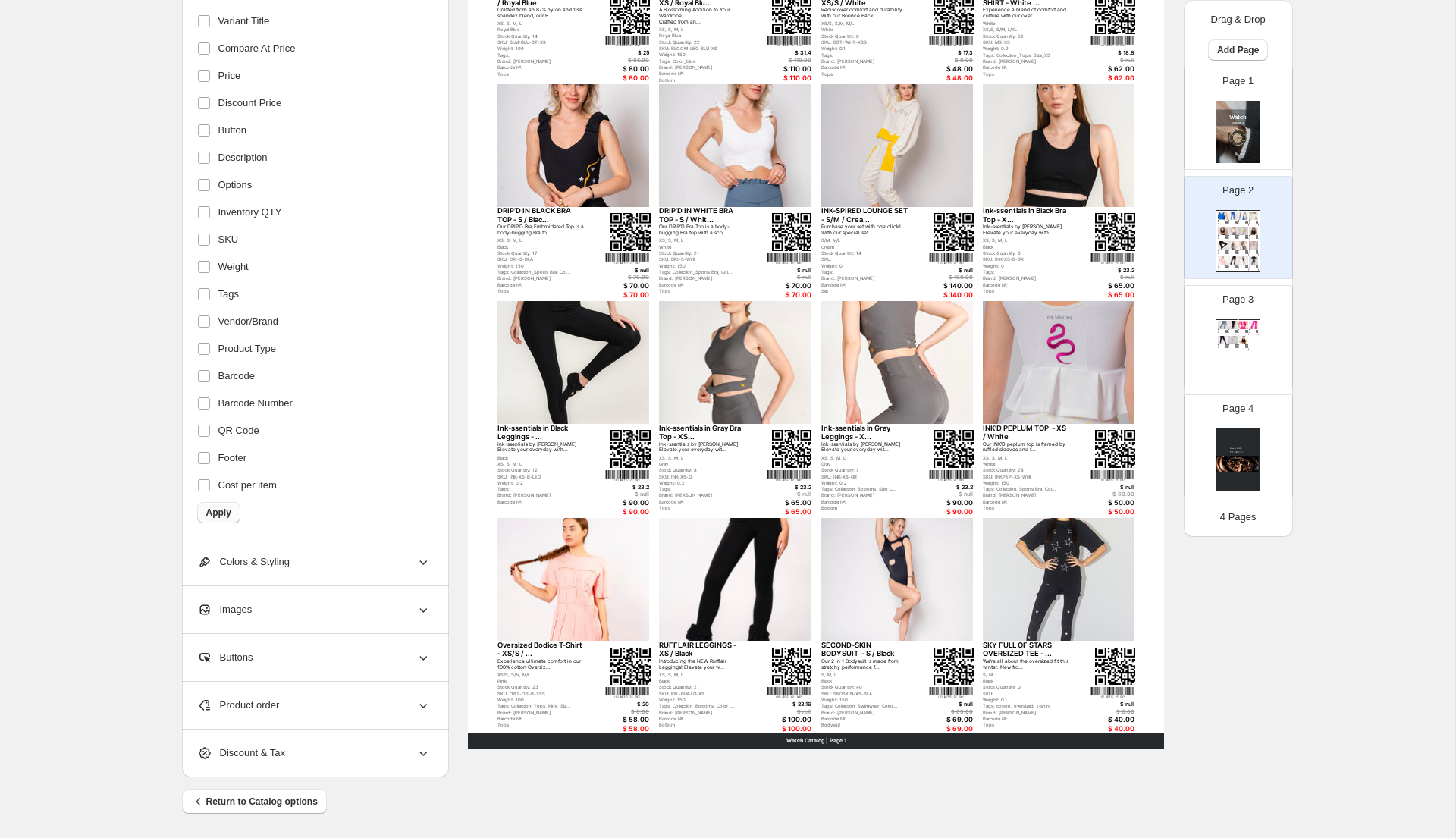 click on "Apply" at bounding box center [218, 513] 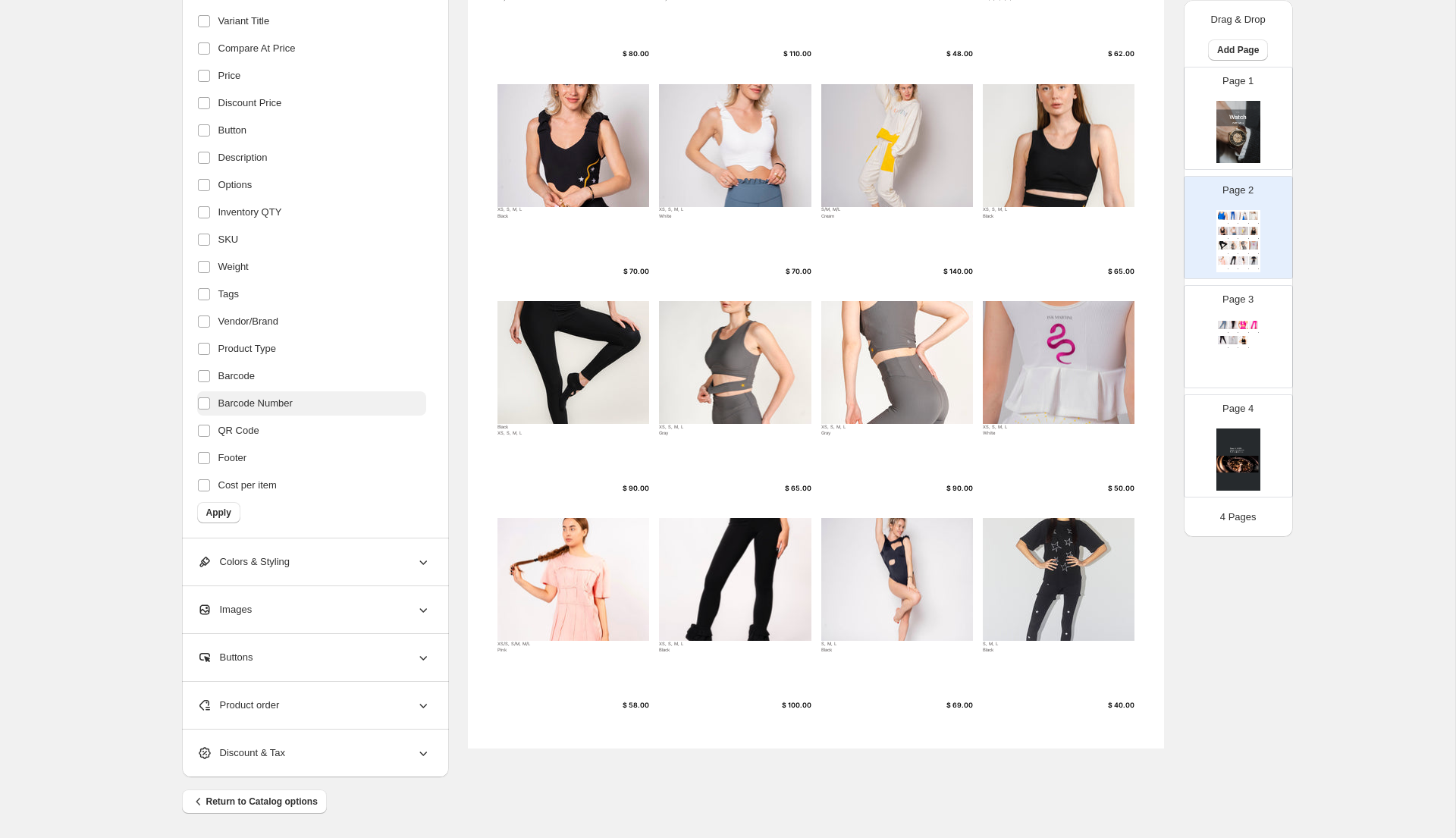 scroll, scrollTop: 0, scrollLeft: 0, axis: both 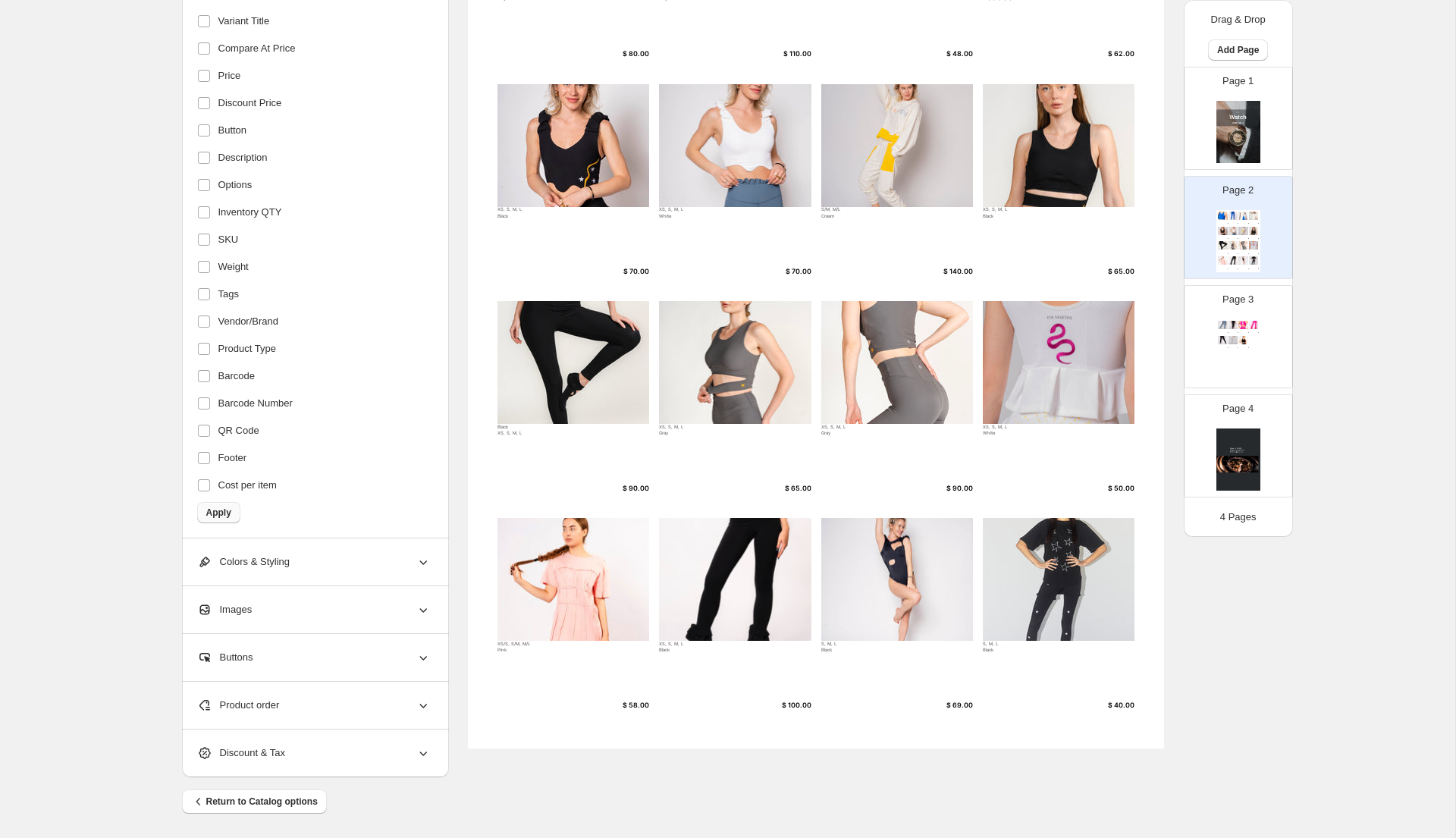 click on "Apply" at bounding box center (218, 513) 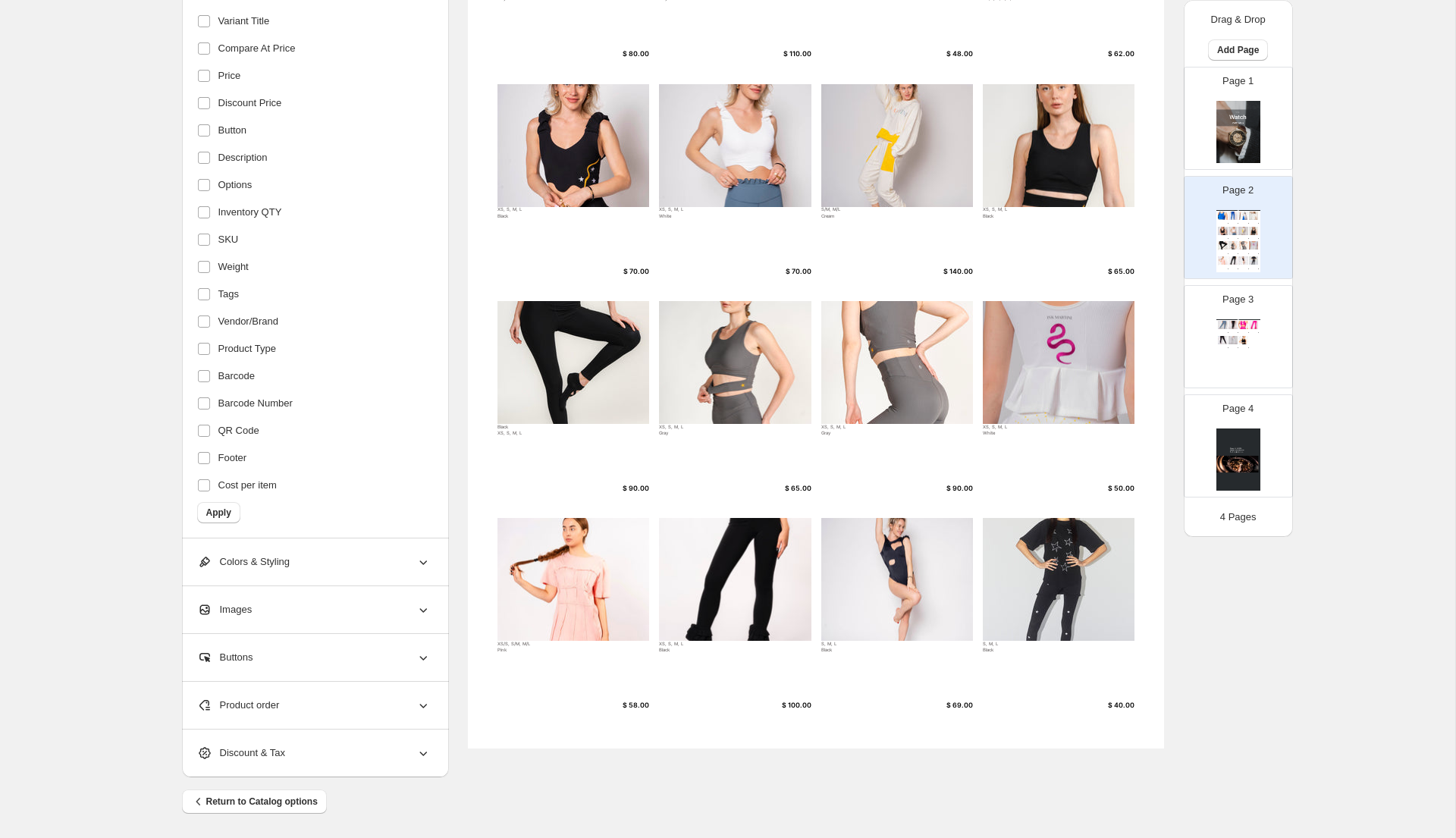 scroll, scrollTop: 0, scrollLeft: 0, axis: both 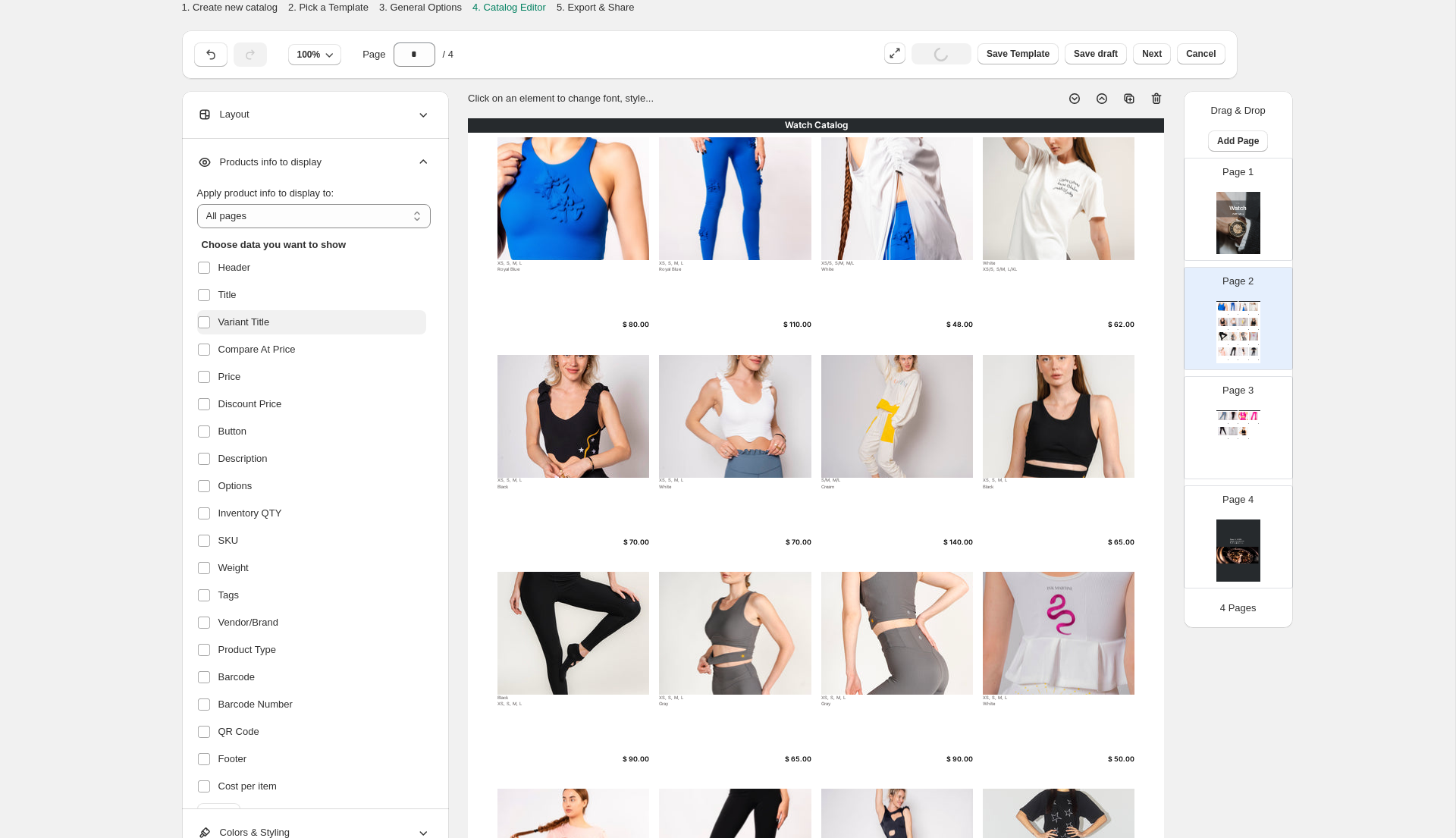 click on "Variant Title" at bounding box center (244, 322) 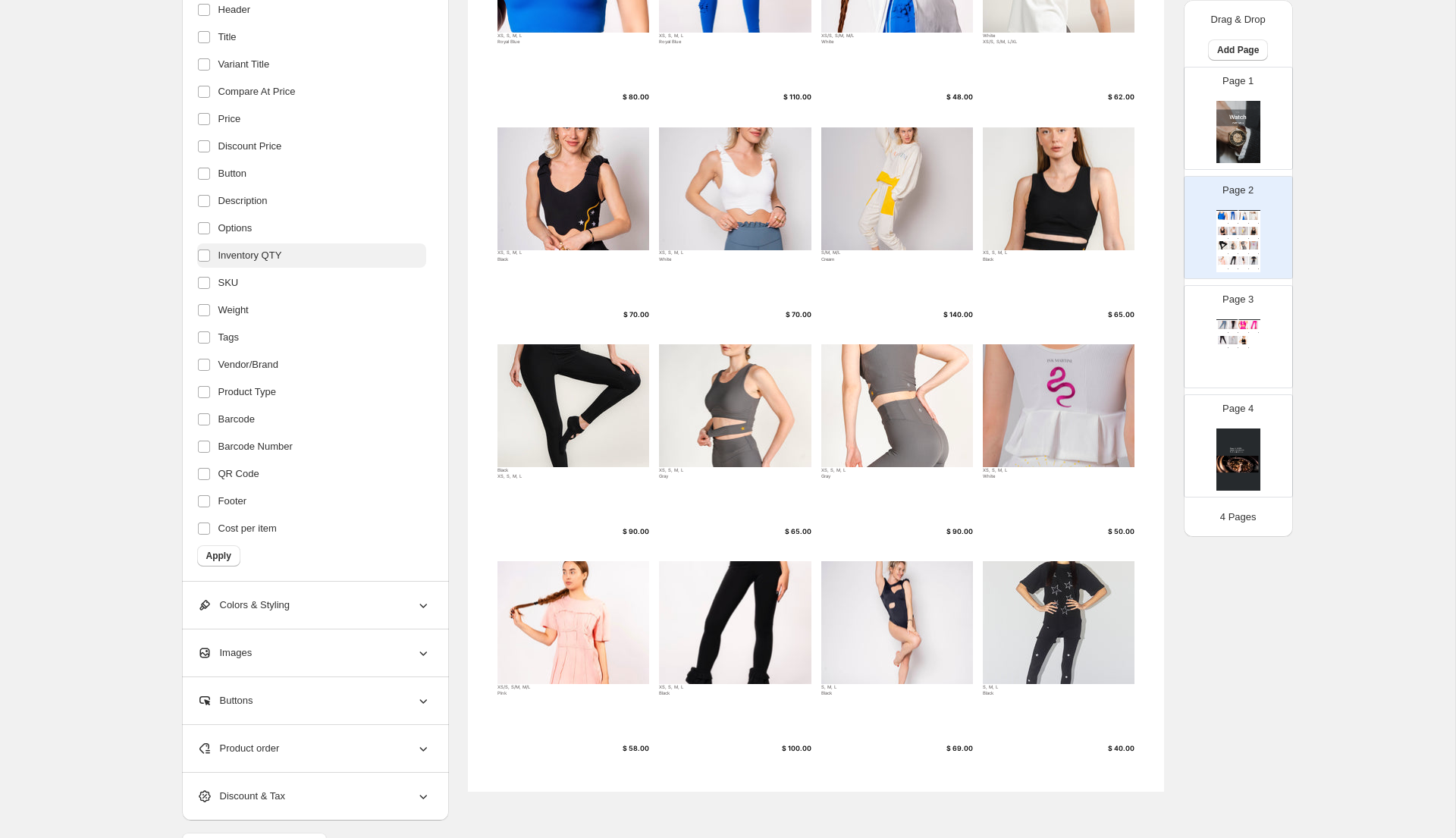 scroll, scrollTop: 271, scrollLeft: 0, axis: vertical 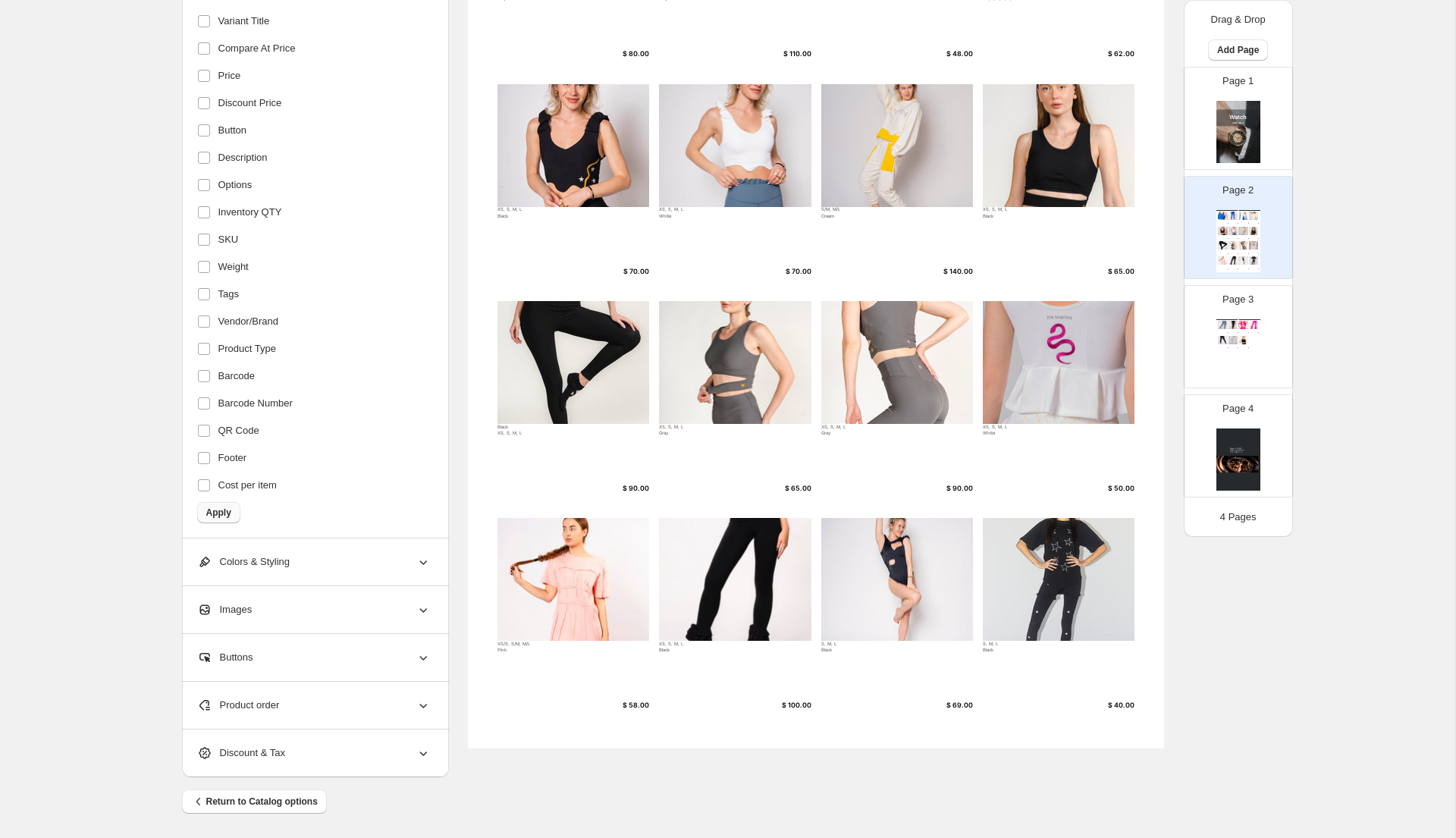 click on "Apply" at bounding box center [218, 513] 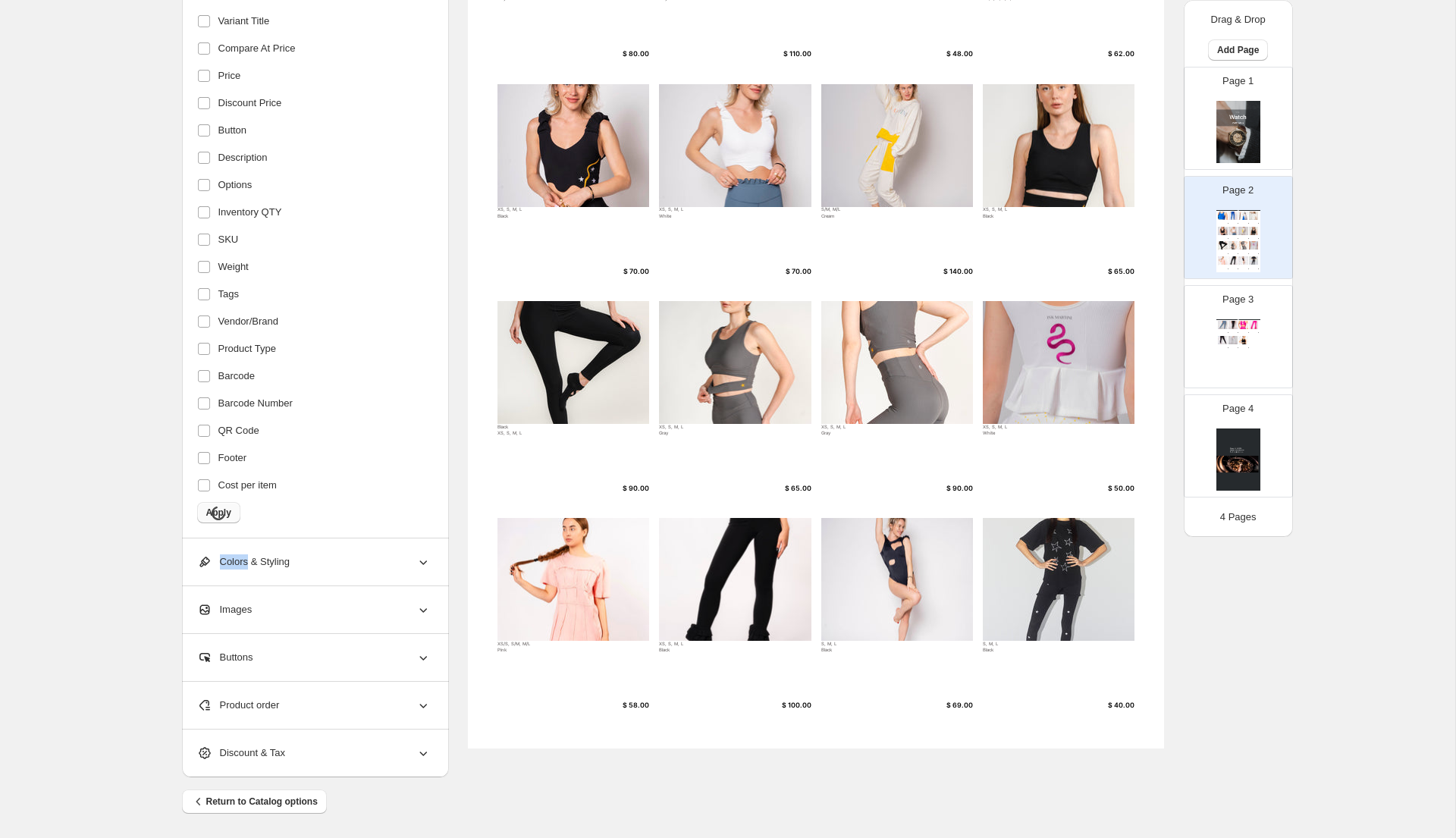 click on "Choose data you want to show Header Title Variant Title Compare At Price Price Discount Price Button Description Options Inventory QTY SKU Weight Tags Vendor/Brand Product Type Barcode Barcode Number QR Code Footer Cost per item Apply" at bounding box center (314, 225) 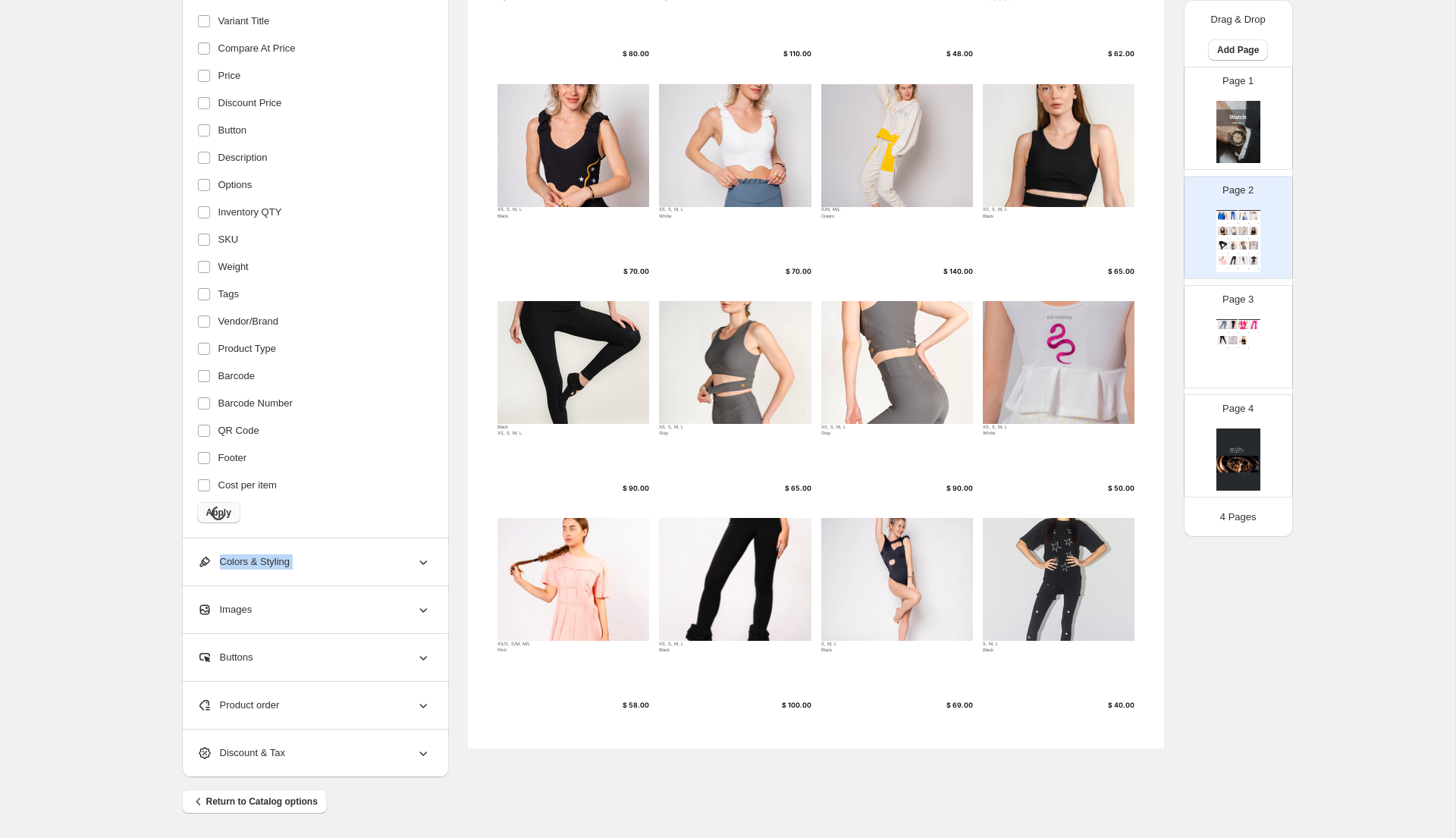 click on "Choose data you want to show Header Title Variant Title Compare At Price Price Discount Price Button Description Options Inventory QTY SKU Weight Tags Vendor/Brand Product Type Barcode Barcode Number QR Code Footer Cost per item Apply" at bounding box center [314, 225] 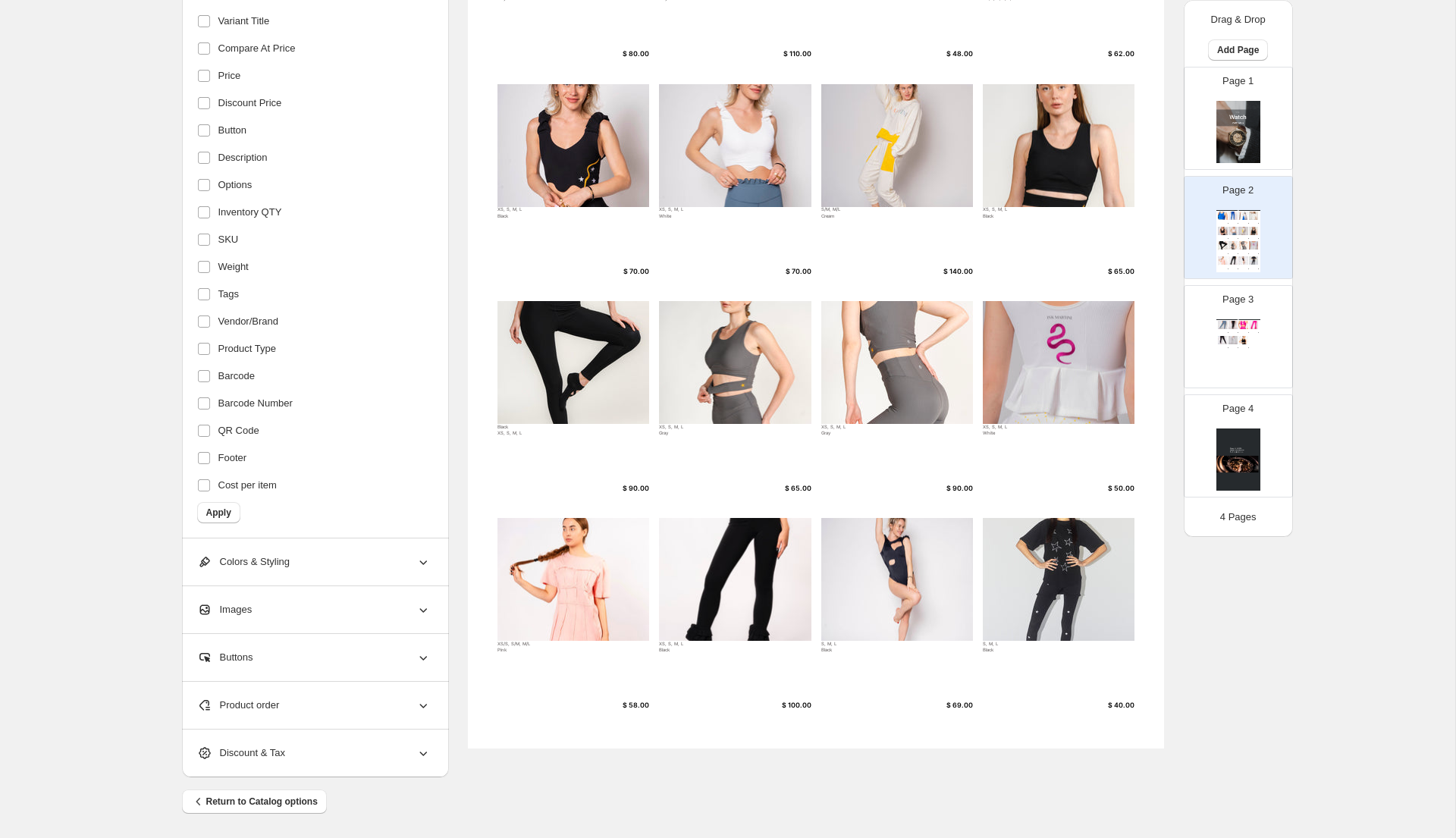 click on "Choose data you want to show Header Title Variant Title Compare At Price Price Discount Price Button Description Options Inventory QTY SKU Weight Tags Vendor/Brand Product Type Barcode Barcode Number QR Code Footer Cost per item Apply" at bounding box center [314, 225] 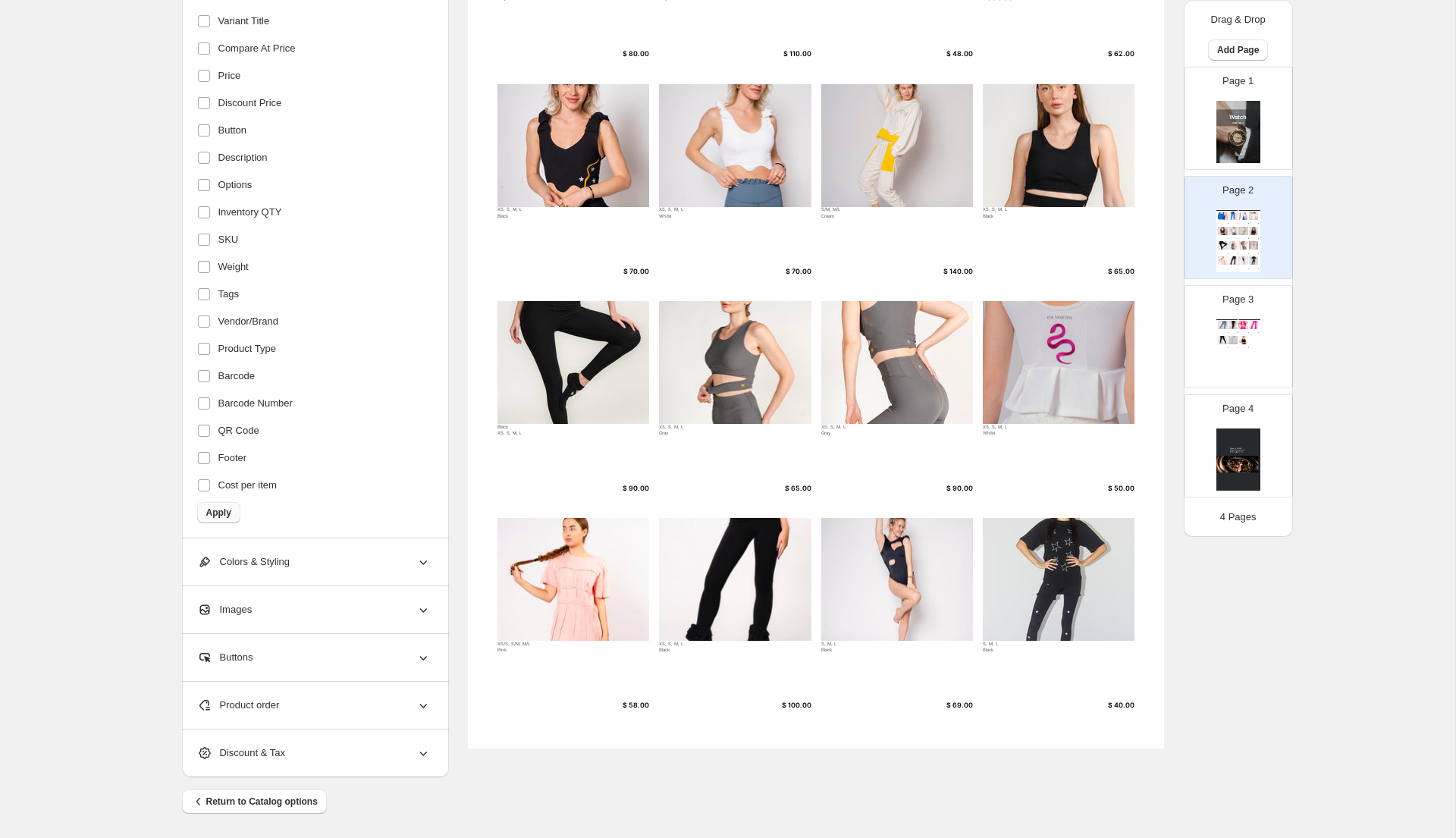 click on "Apply" at bounding box center [218, 513] 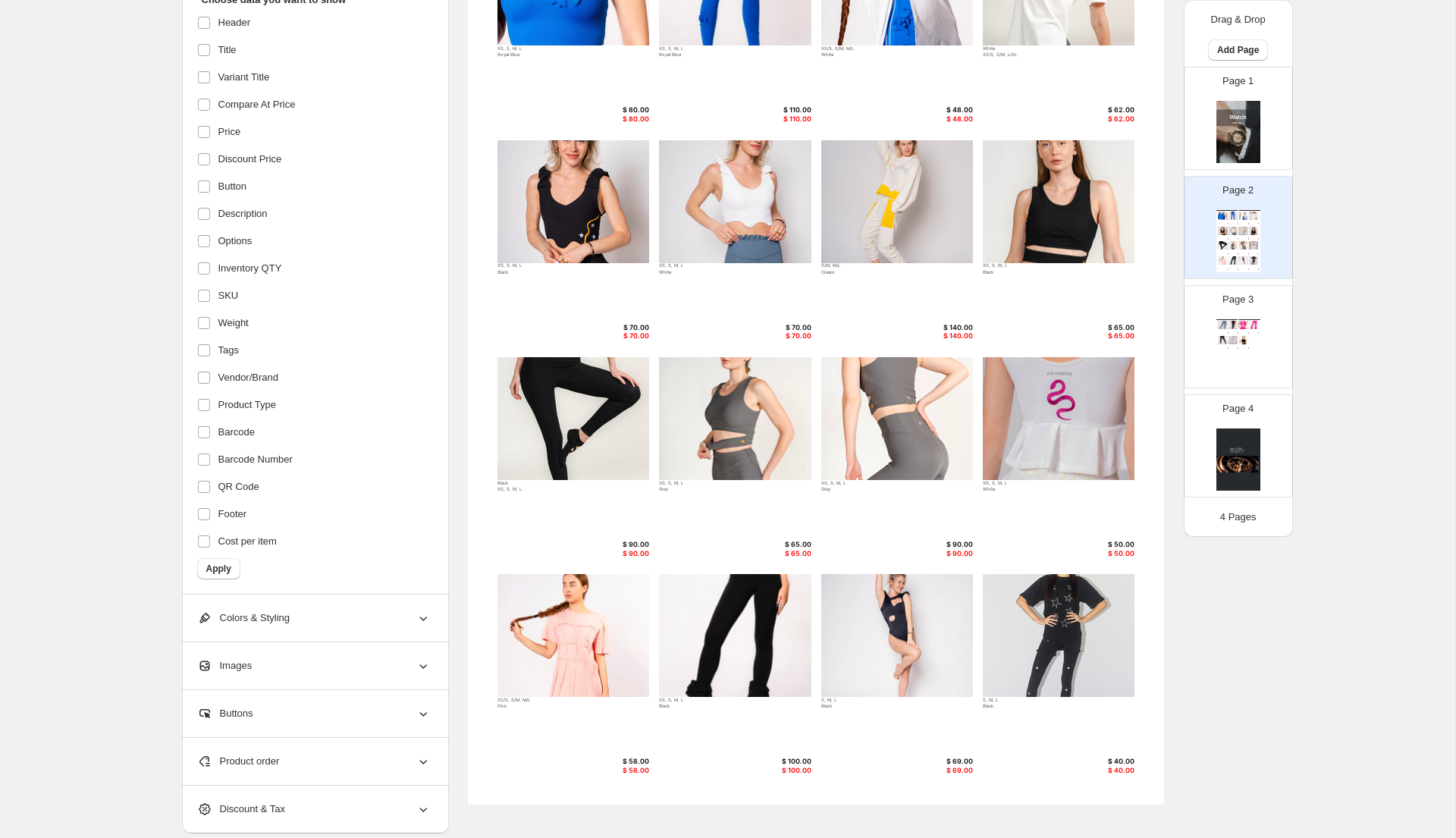 scroll, scrollTop: 271, scrollLeft: 0, axis: vertical 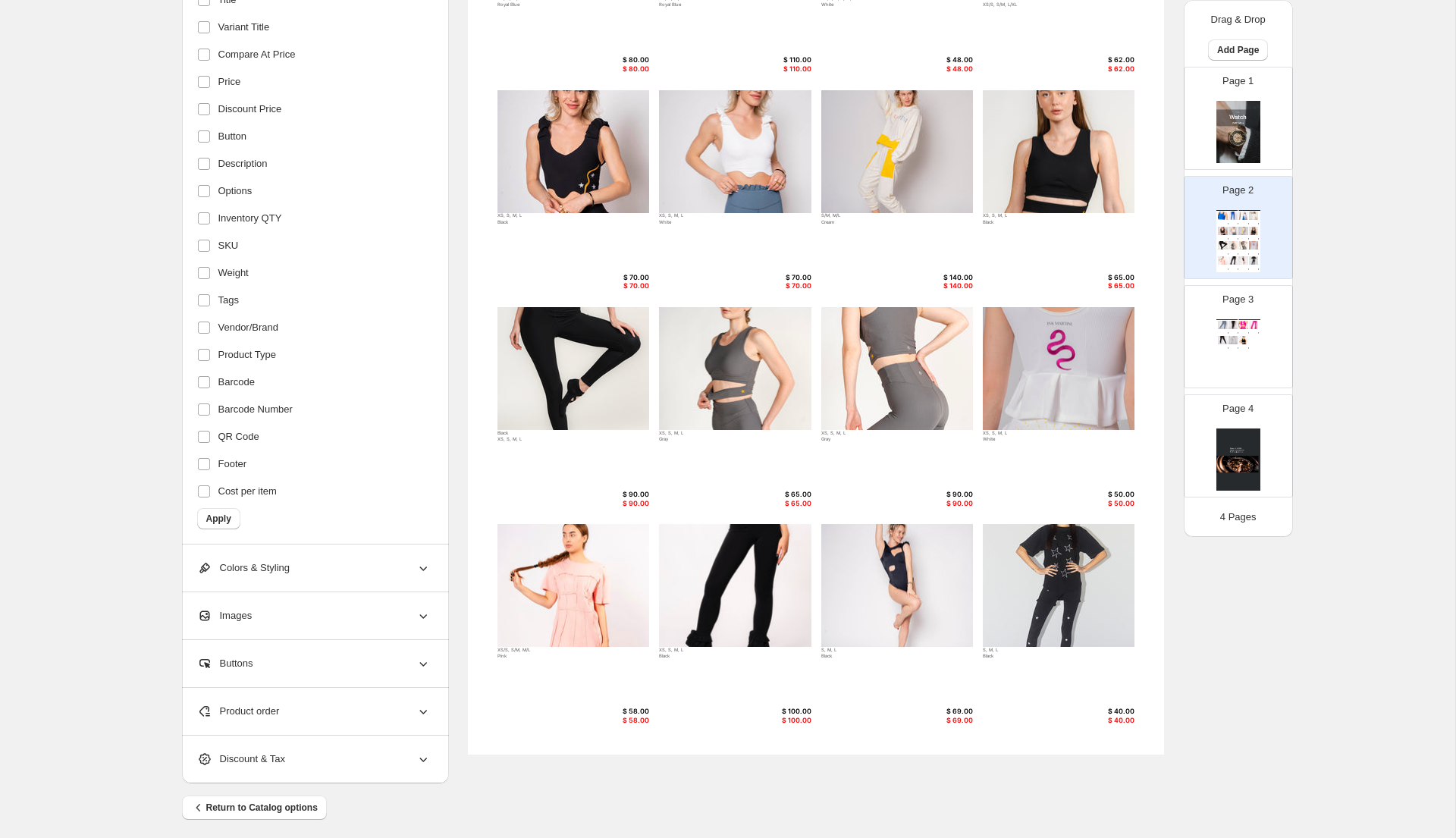 click at bounding box center [1222, 325] 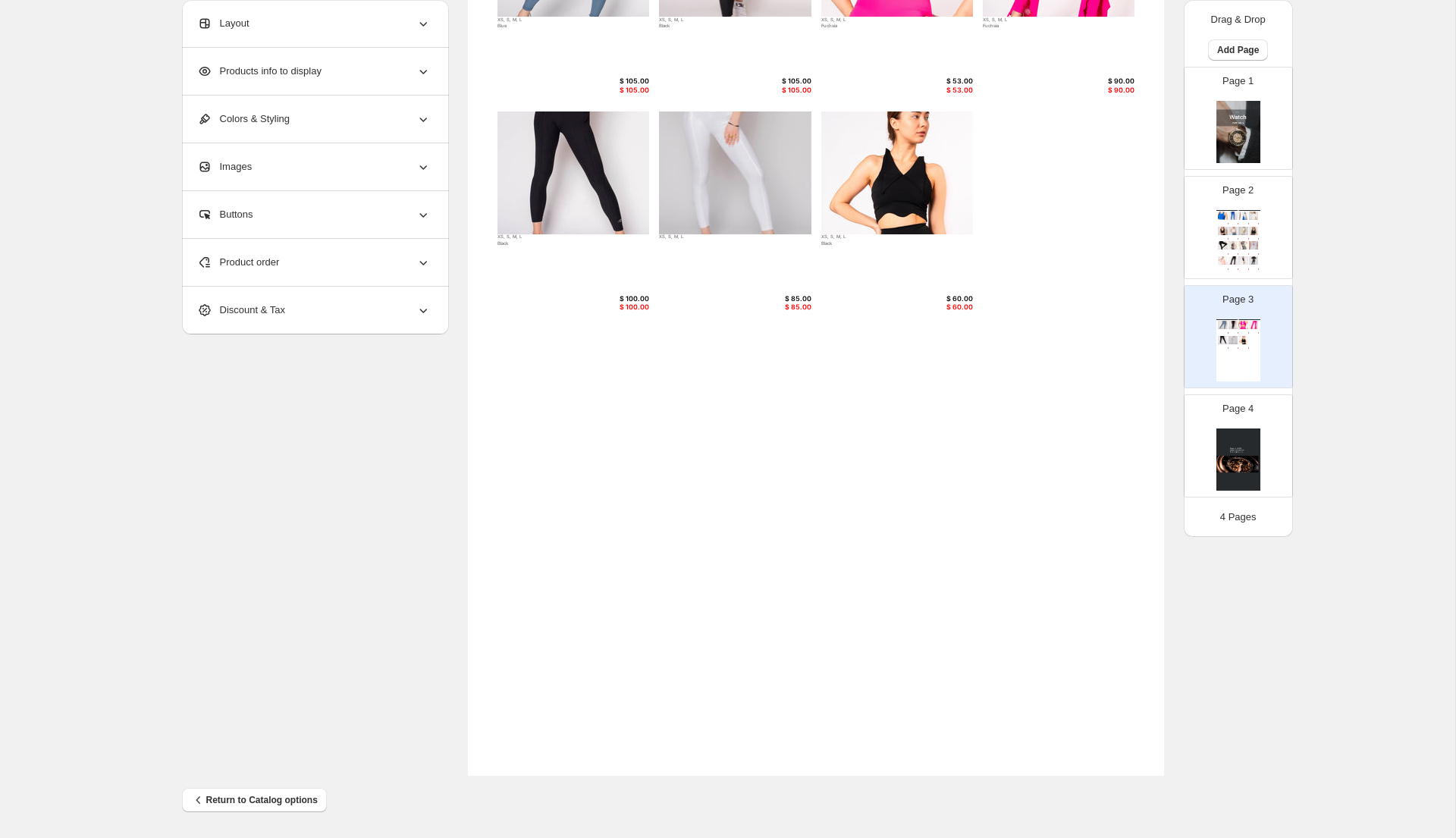 scroll, scrollTop: 243, scrollLeft: 0, axis: vertical 